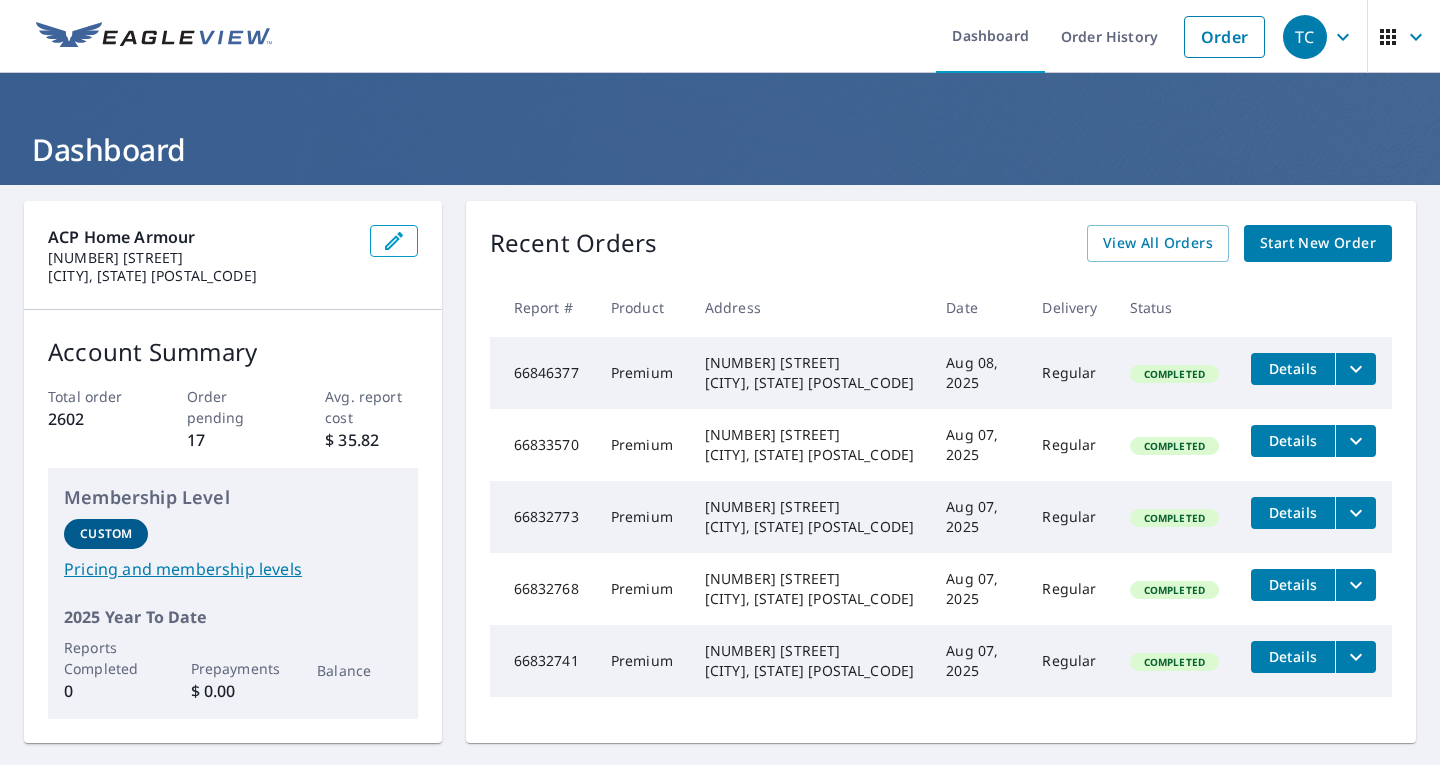 scroll, scrollTop: 0, scrollLeft: 0, axis: both 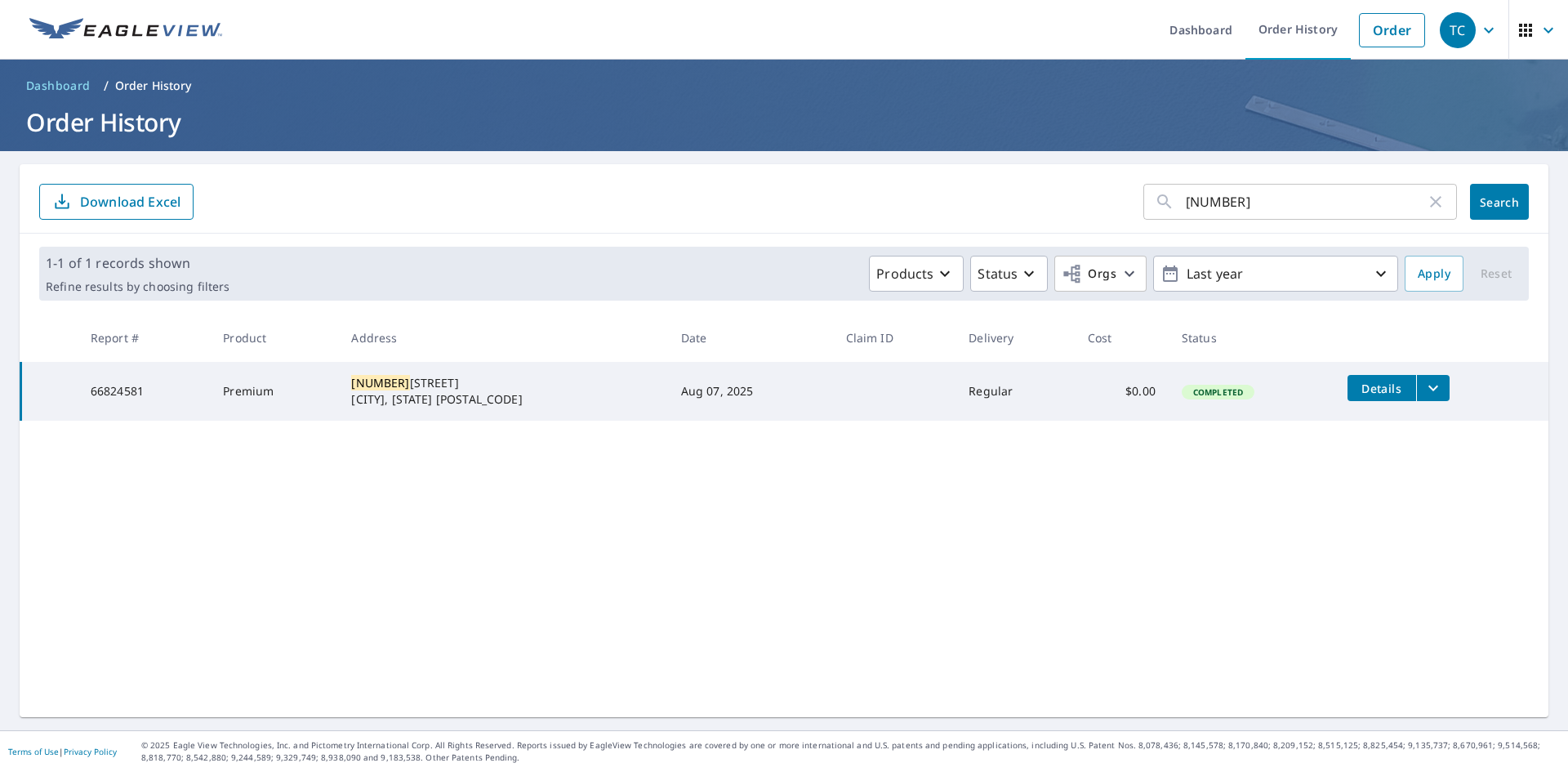 click at bounding box center (126, 30) 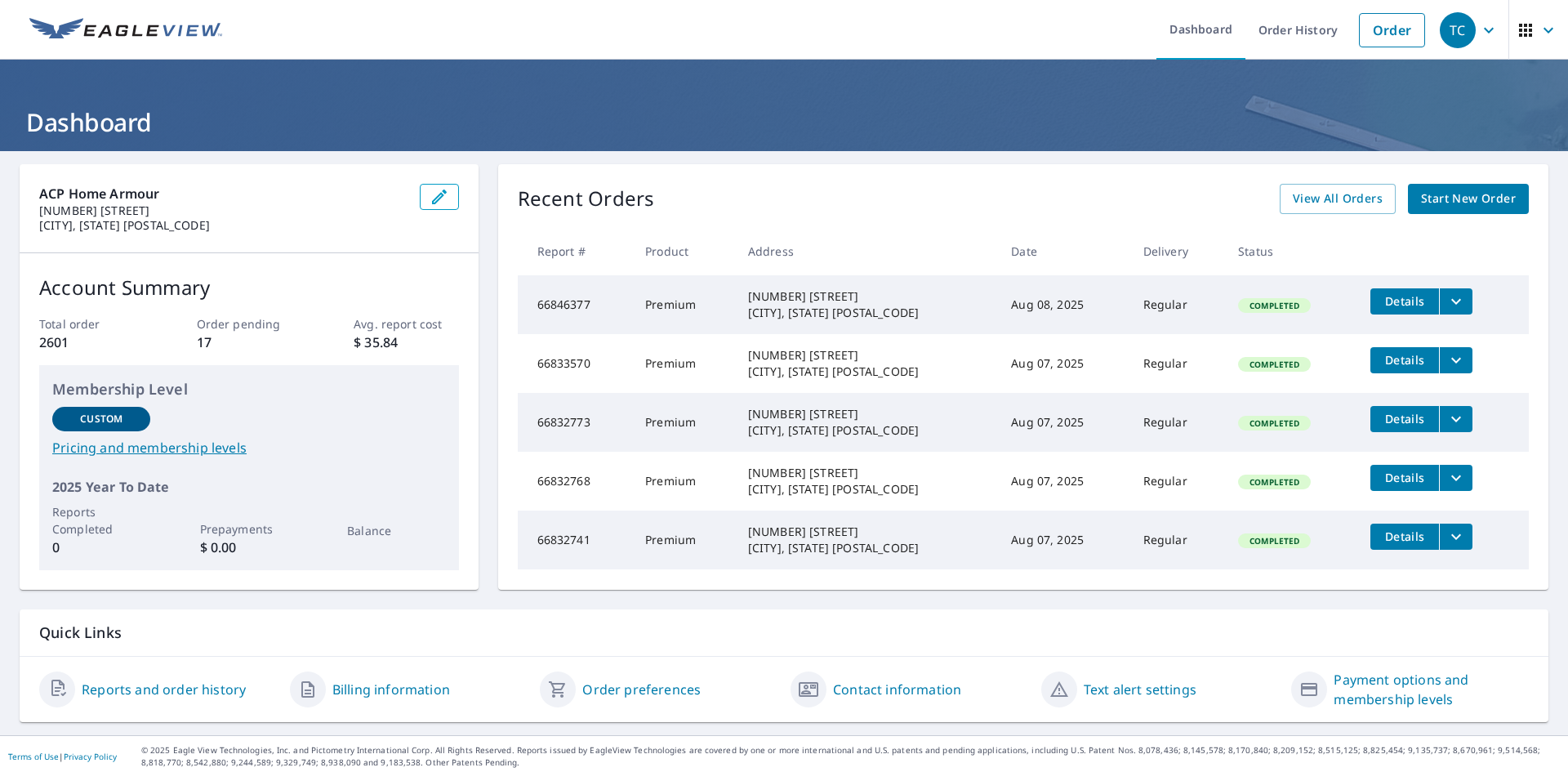 click on "Start New Order" at bounding box center [1468, 199] 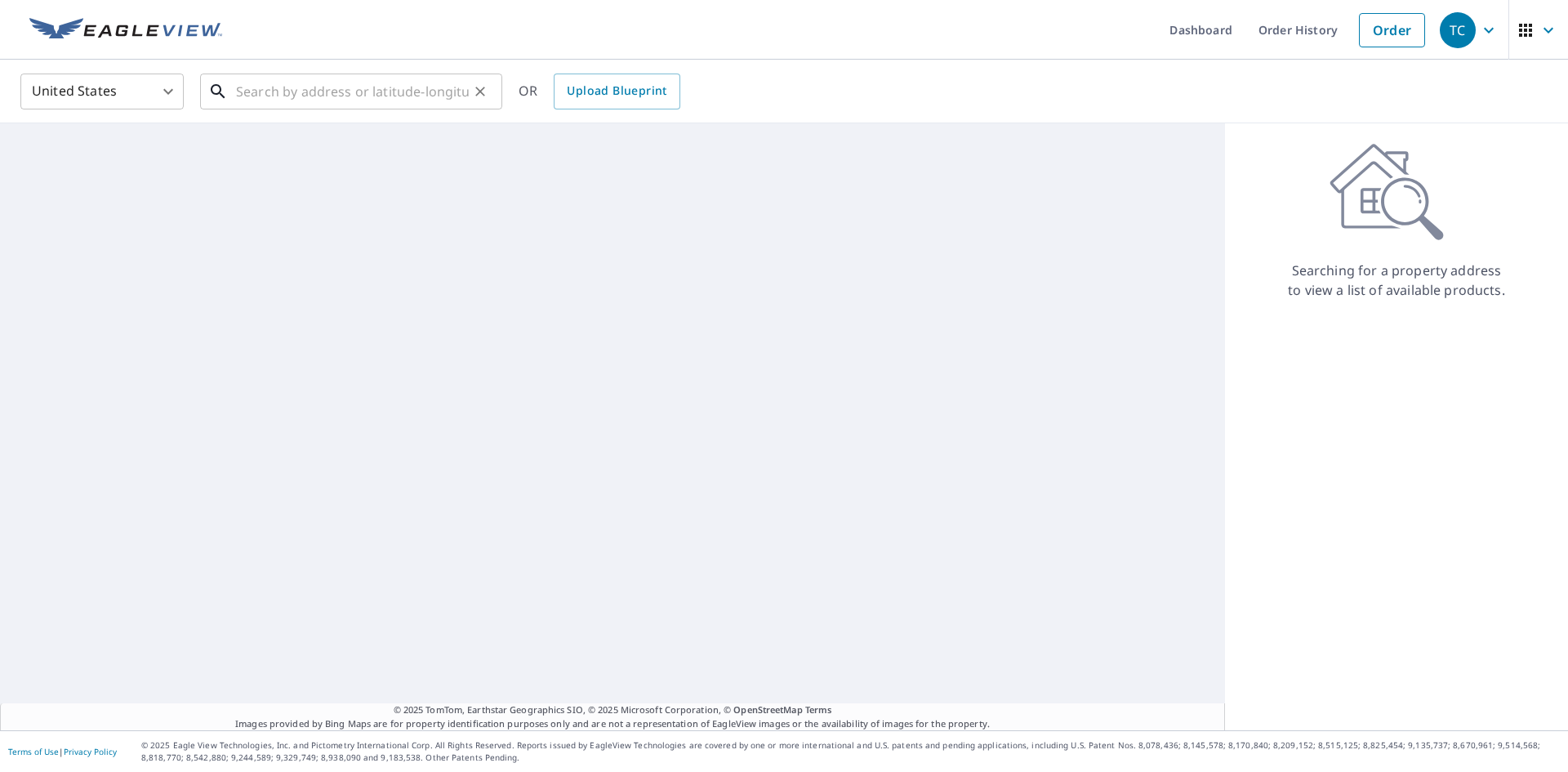 click at bounding box center [352, 91] 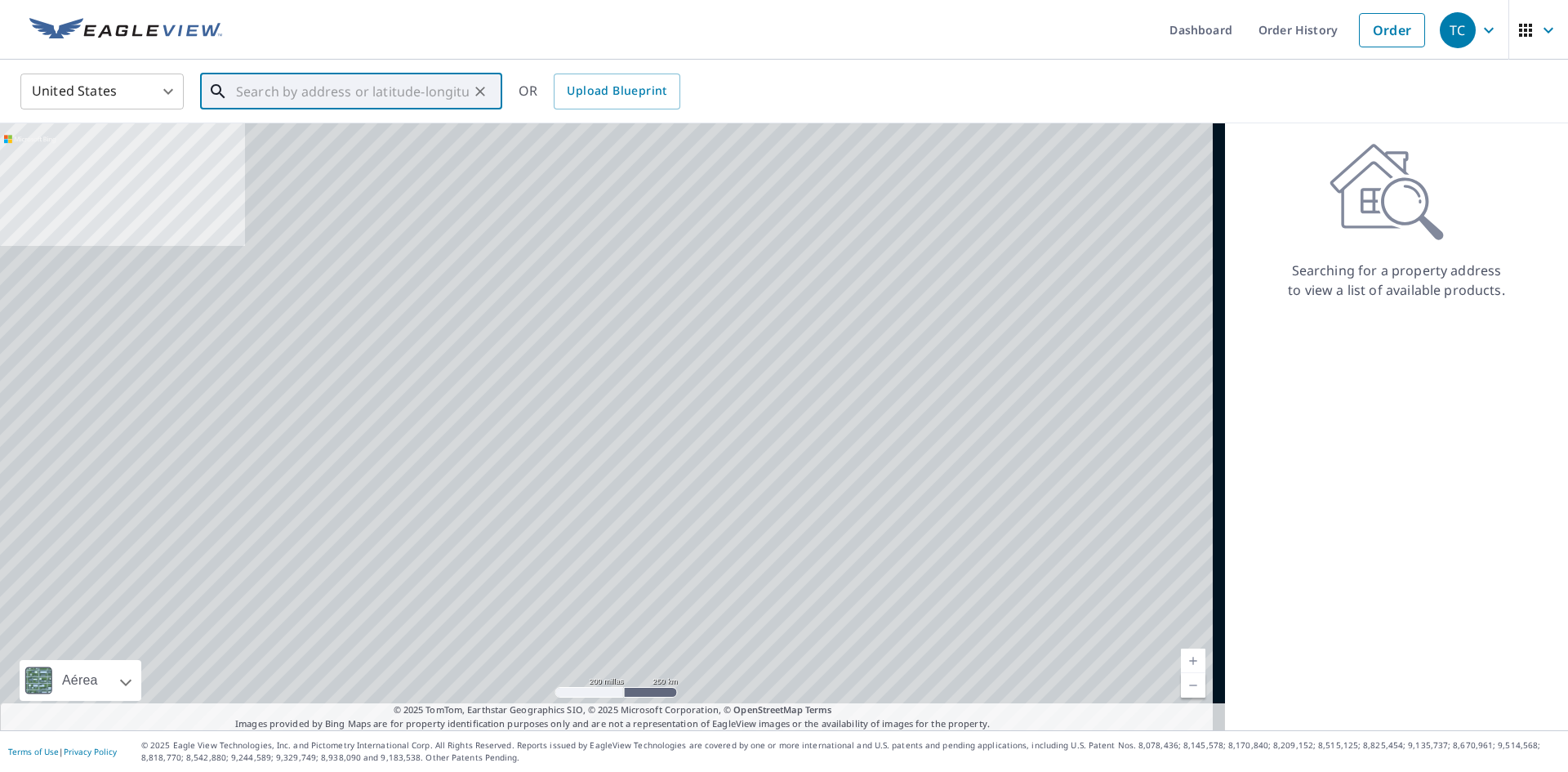 paste on "871 SE 7th Pl, Hialeah, FL 33010" 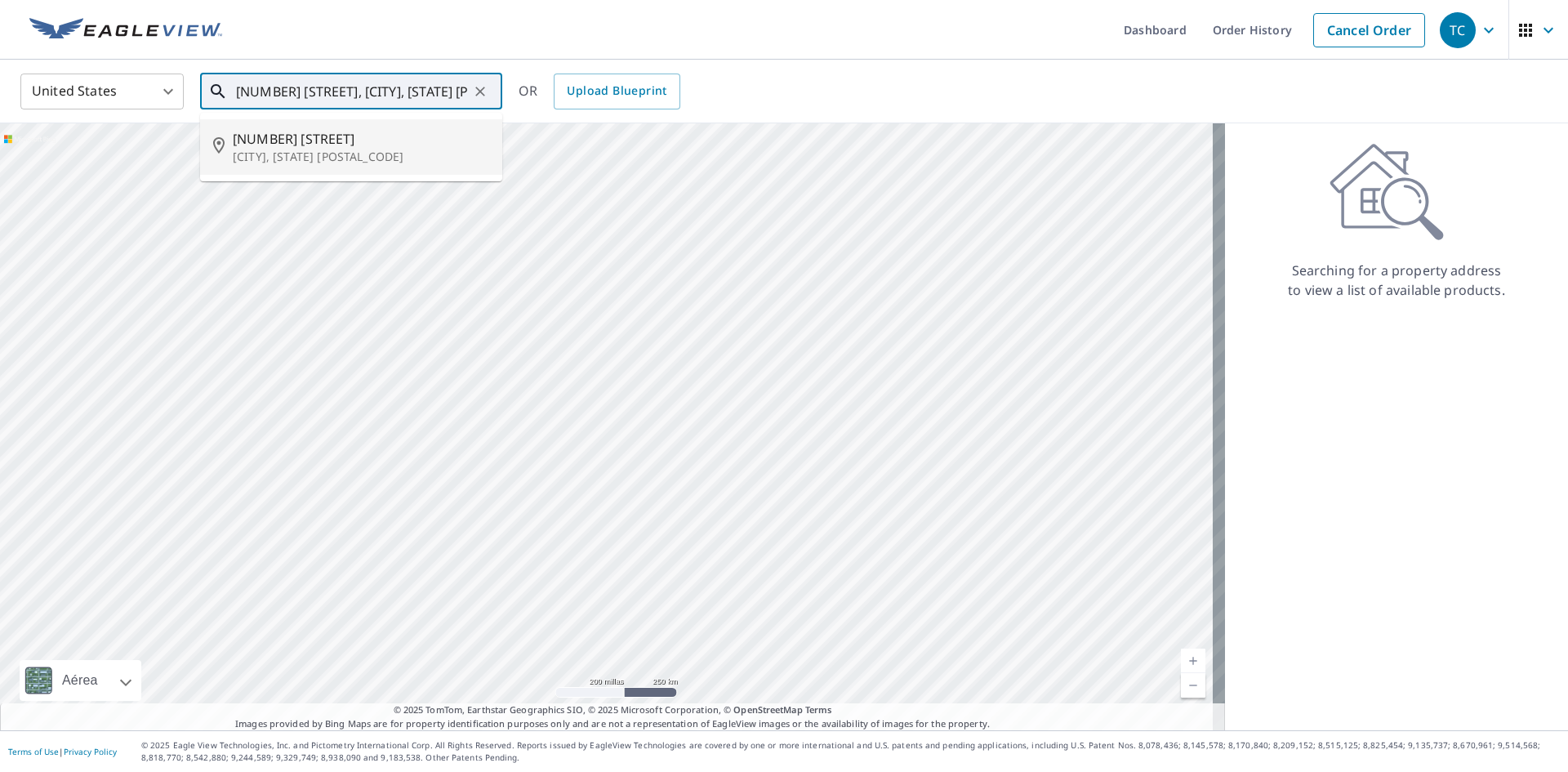 click on "871 Se 7th Pl" at bounding box center [361, 139] 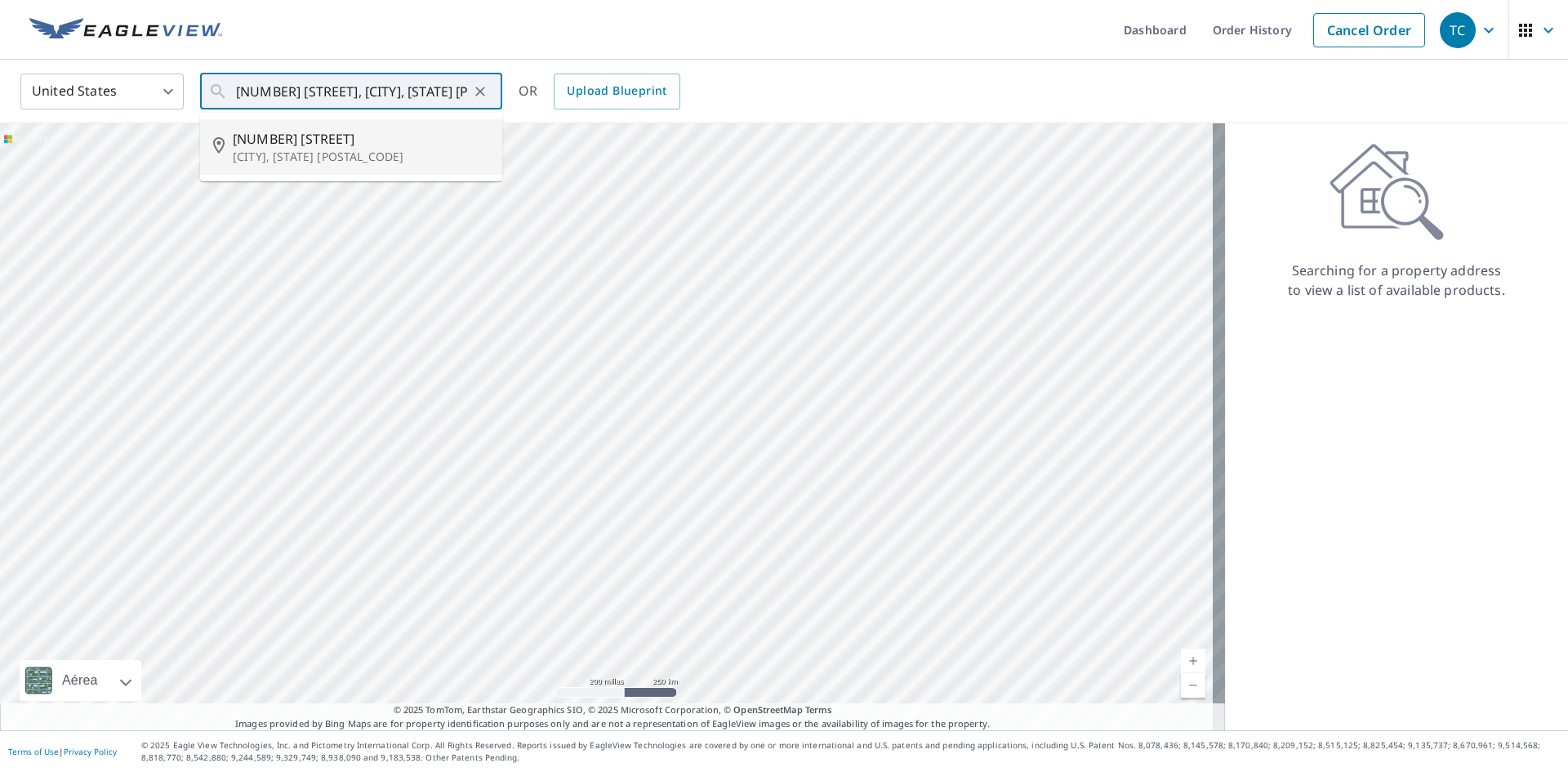 type on "871 Se 7th Pl Hialeah, FL 33010" 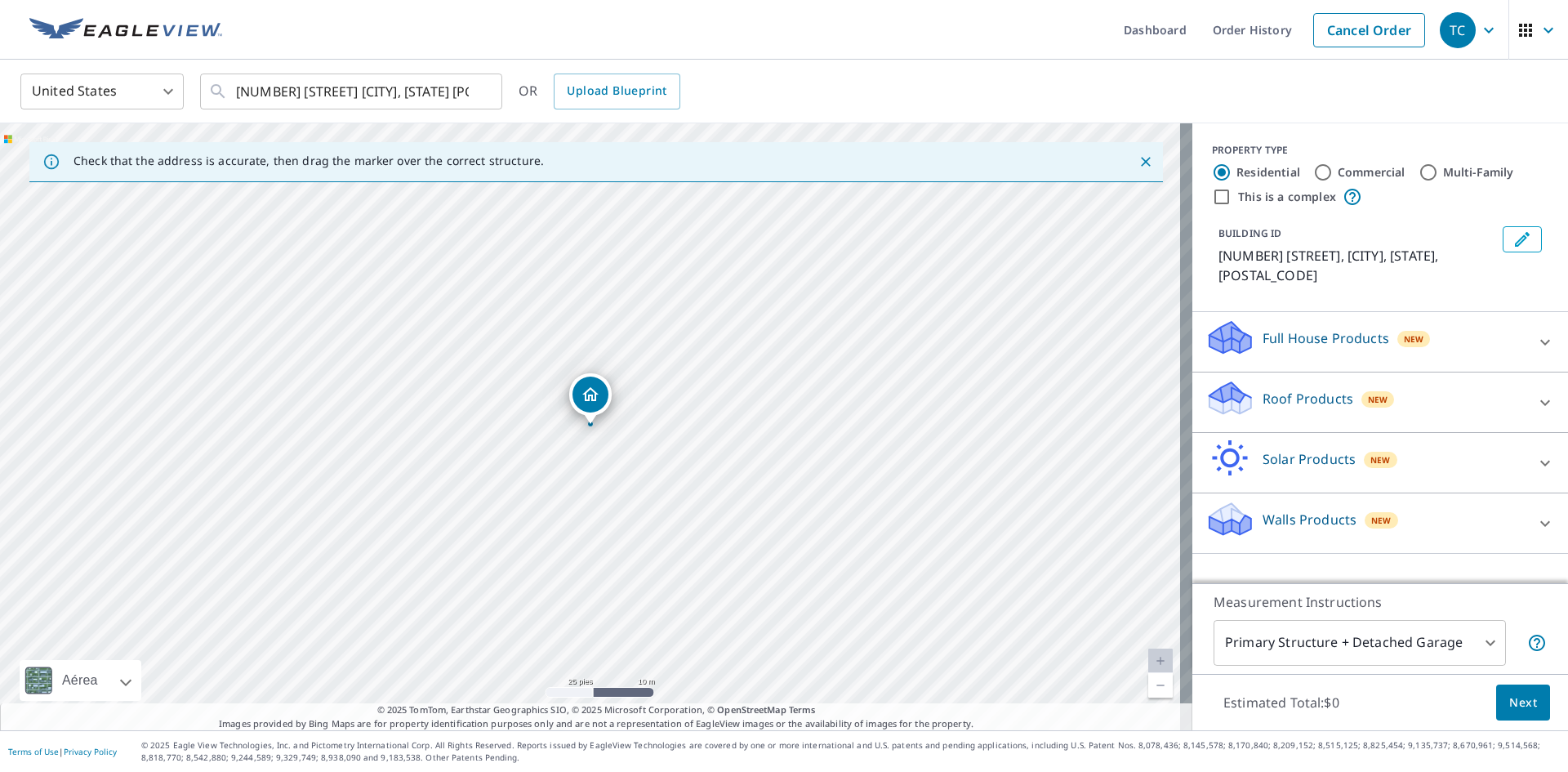 click on "Roof Products" at bounding box center (1307, 399) 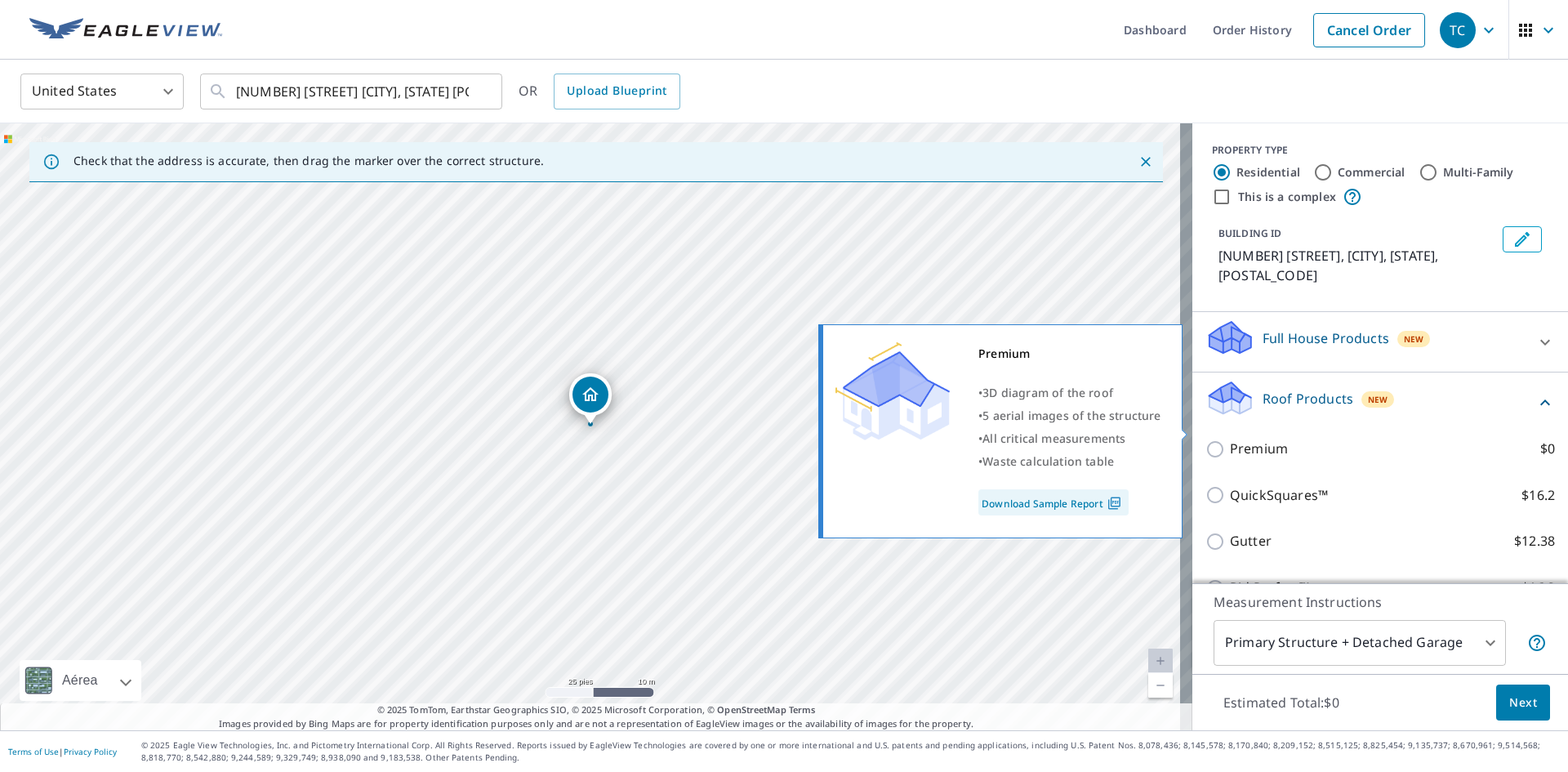 click on "Premium" at bounding box center [1258, 448] 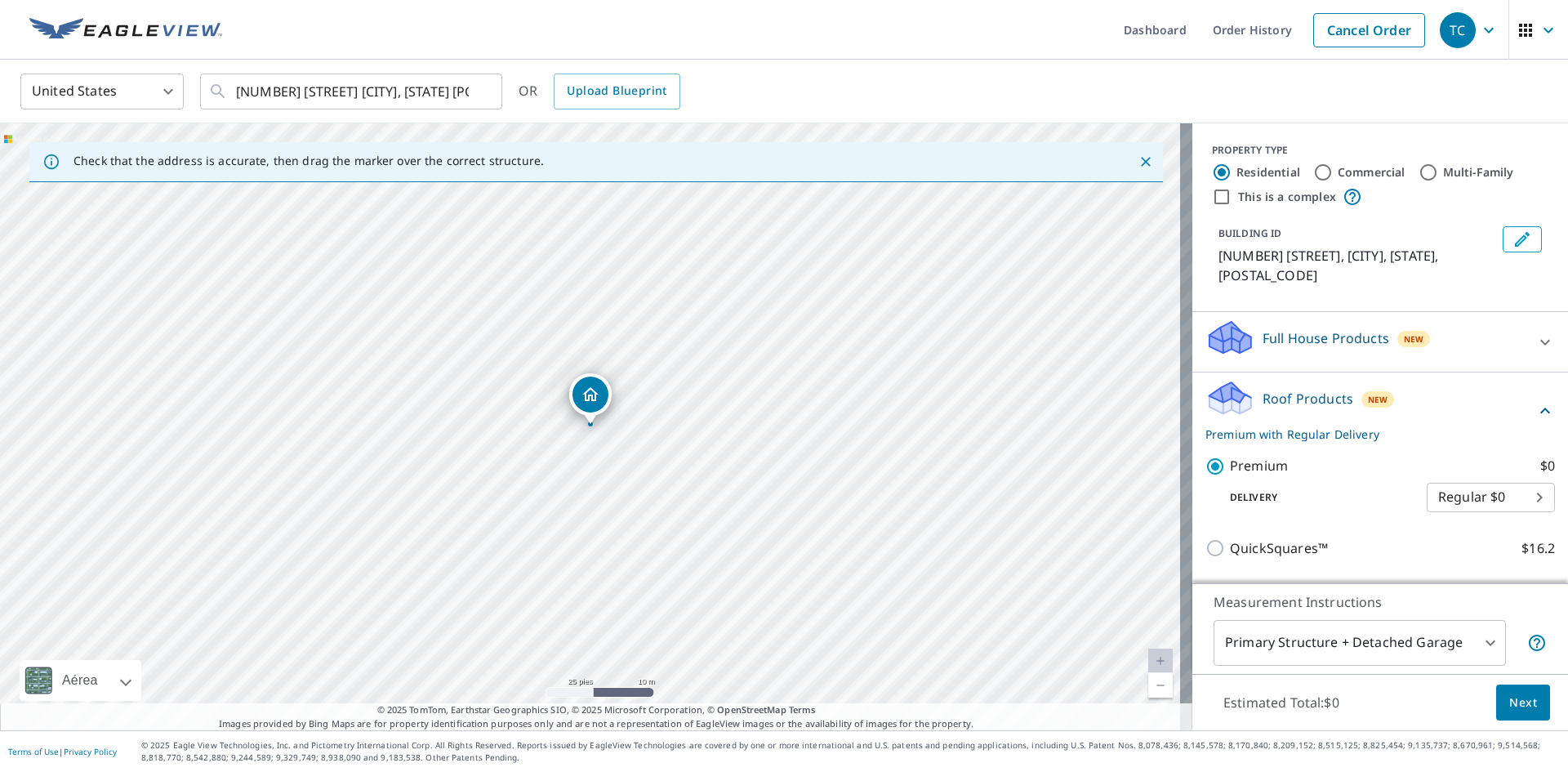click on "Next" at bounding box center (1523, 703) 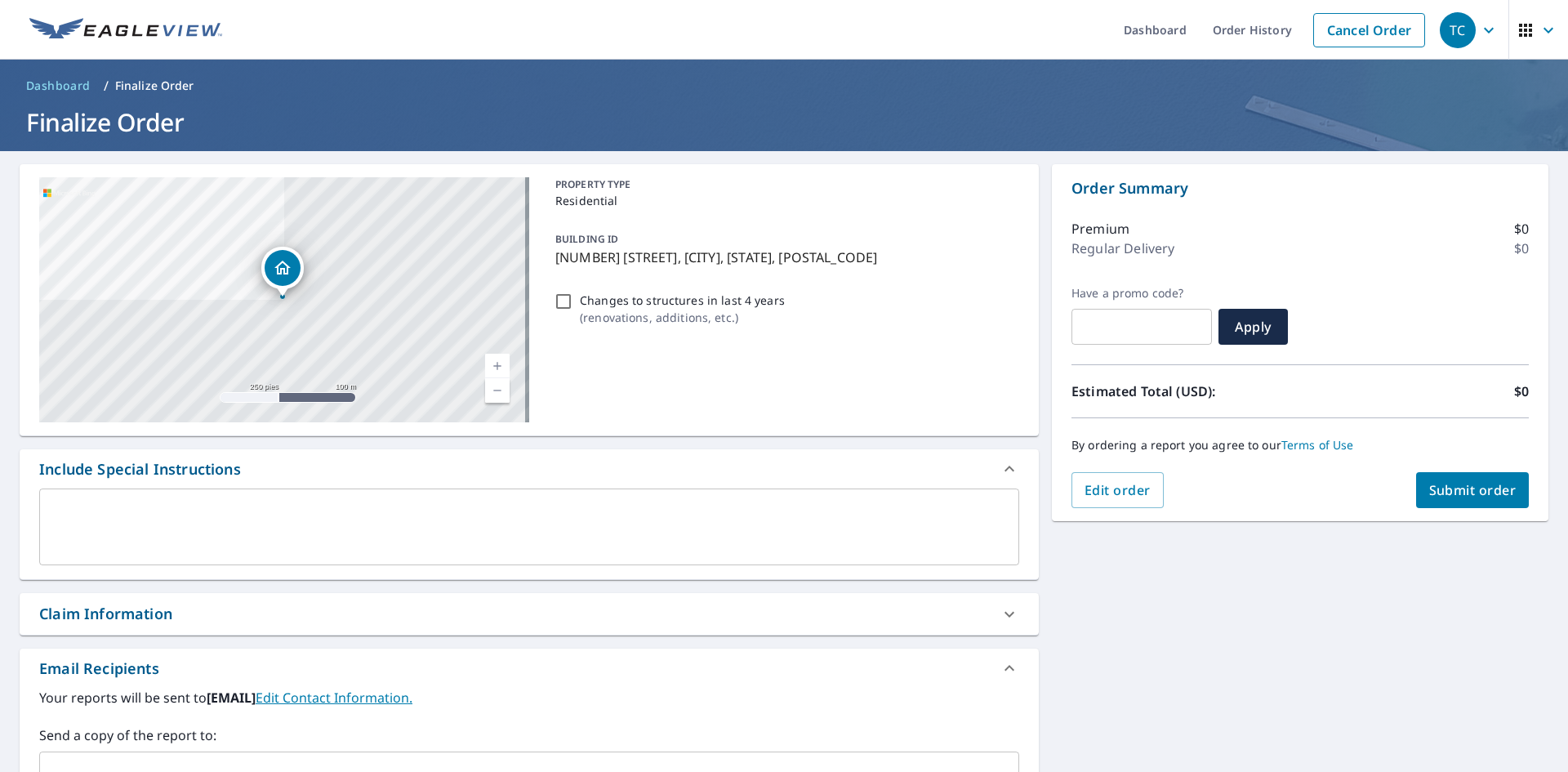 click on "Submit order" at bounding box center [1472, 490] 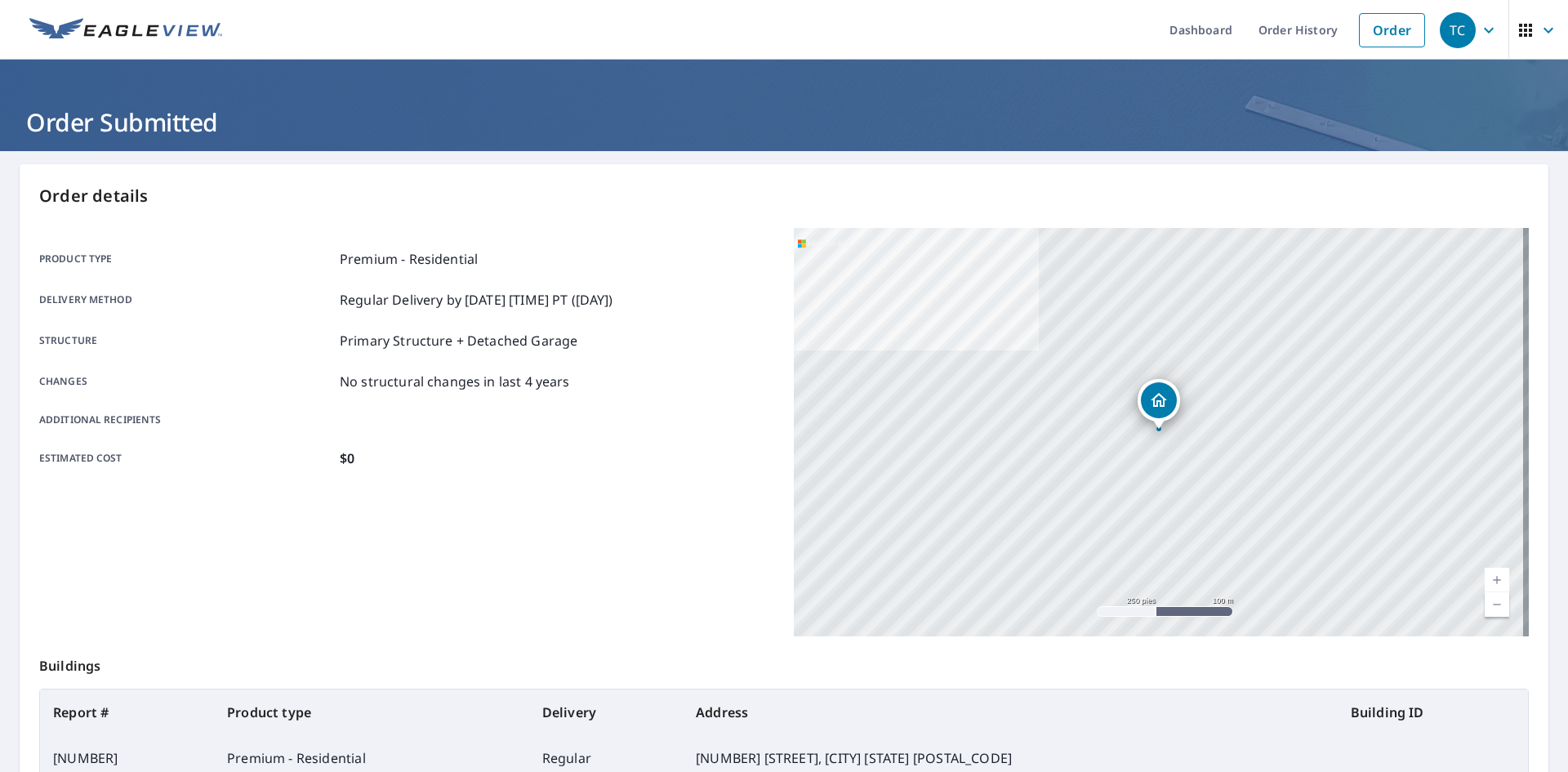 click at bounding box center [126, 30] 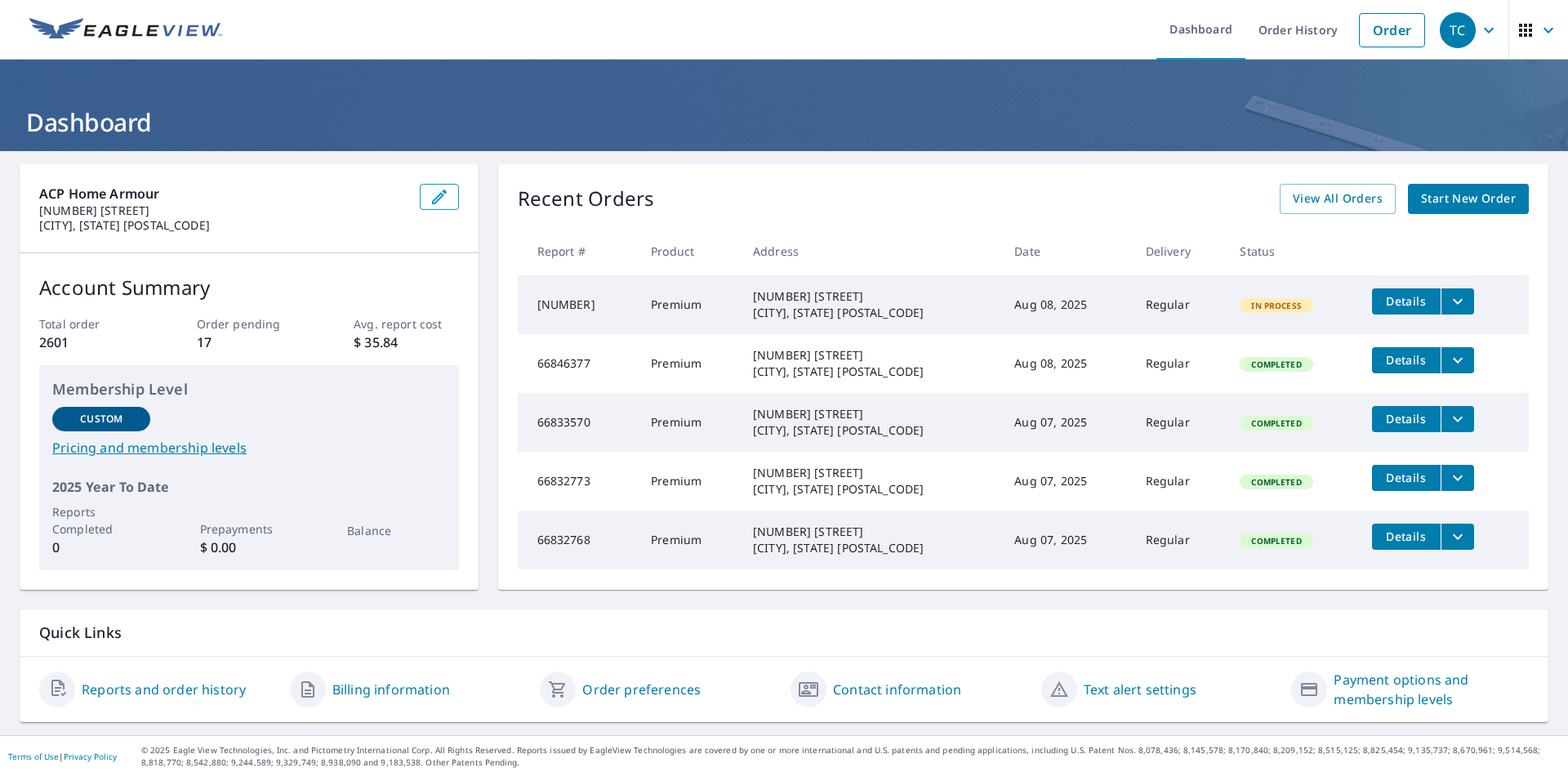 click at bounding box center (126, 30) 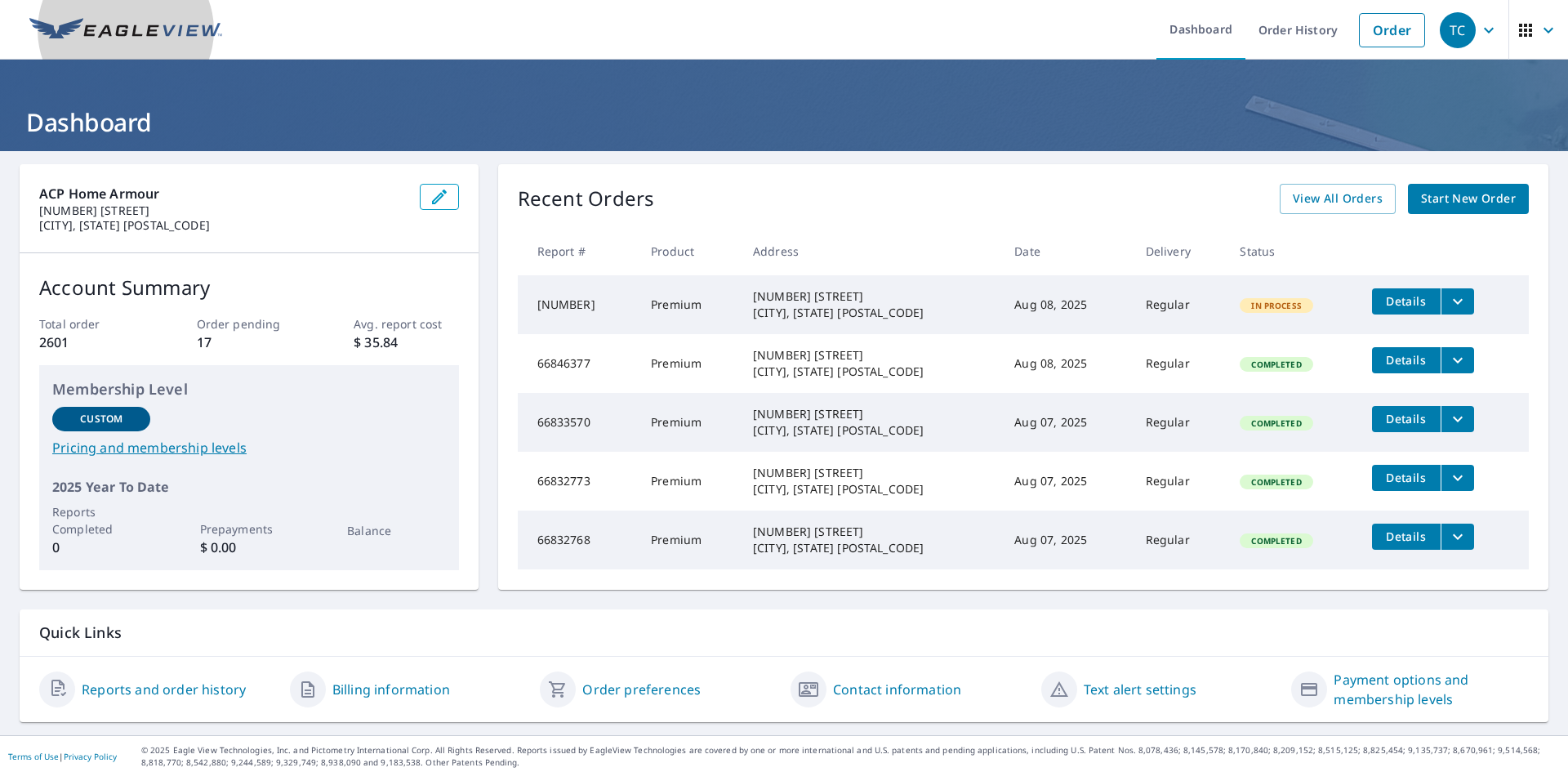 click at bounding box center (126, 30) 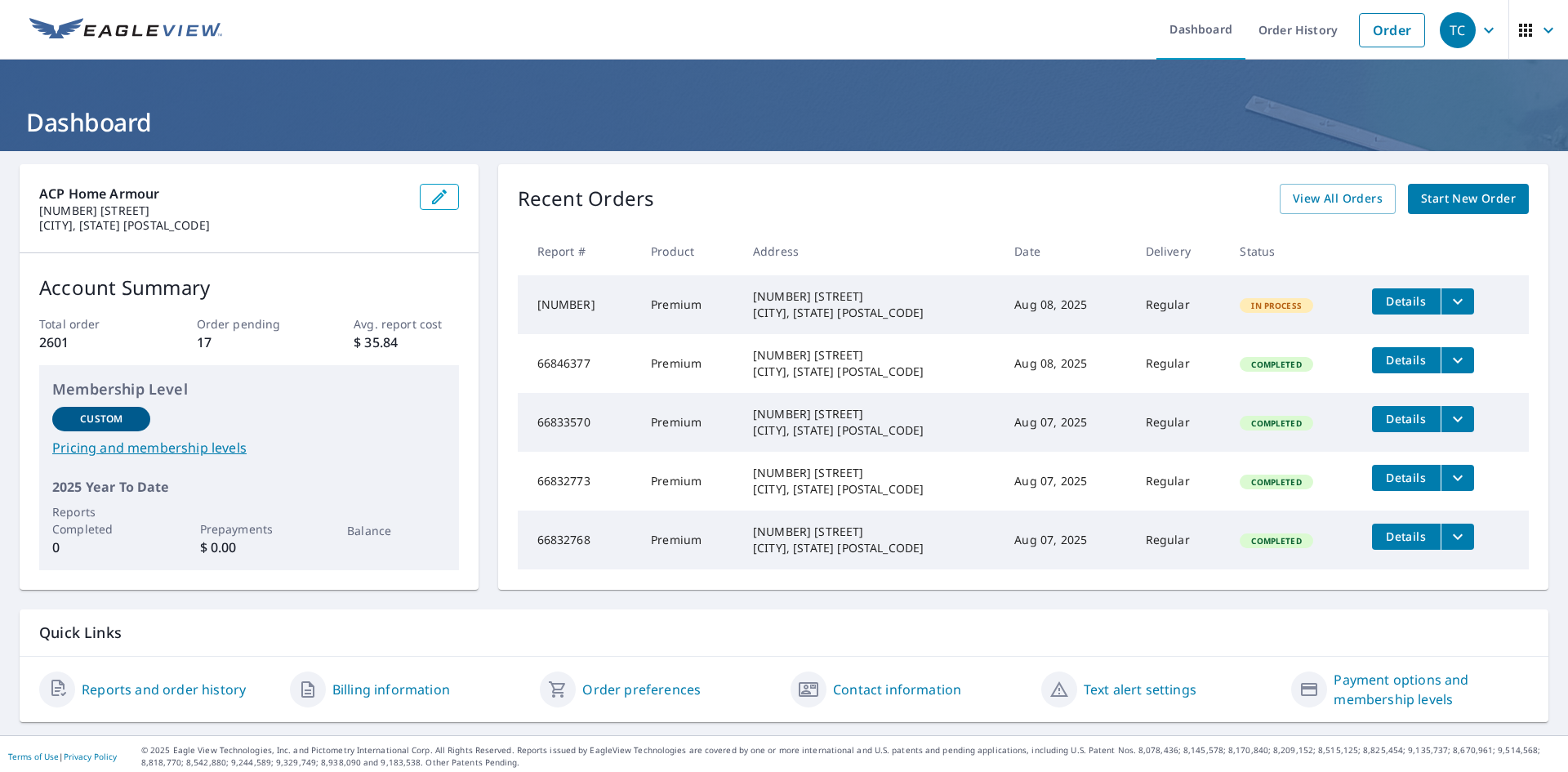 click on "Start New Order" at bounding box center (1468, 199) 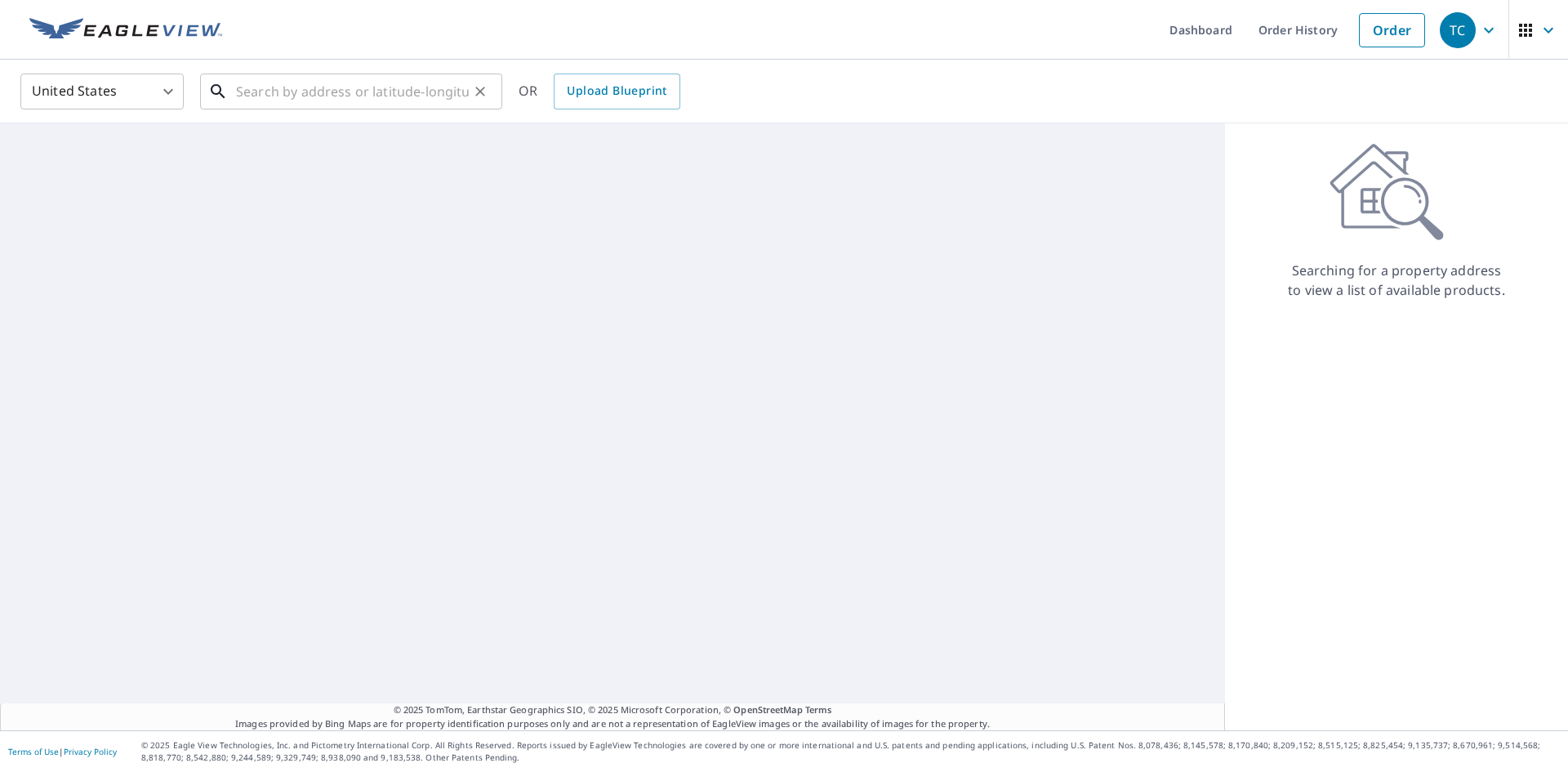 click at bounding box center (352, 91) 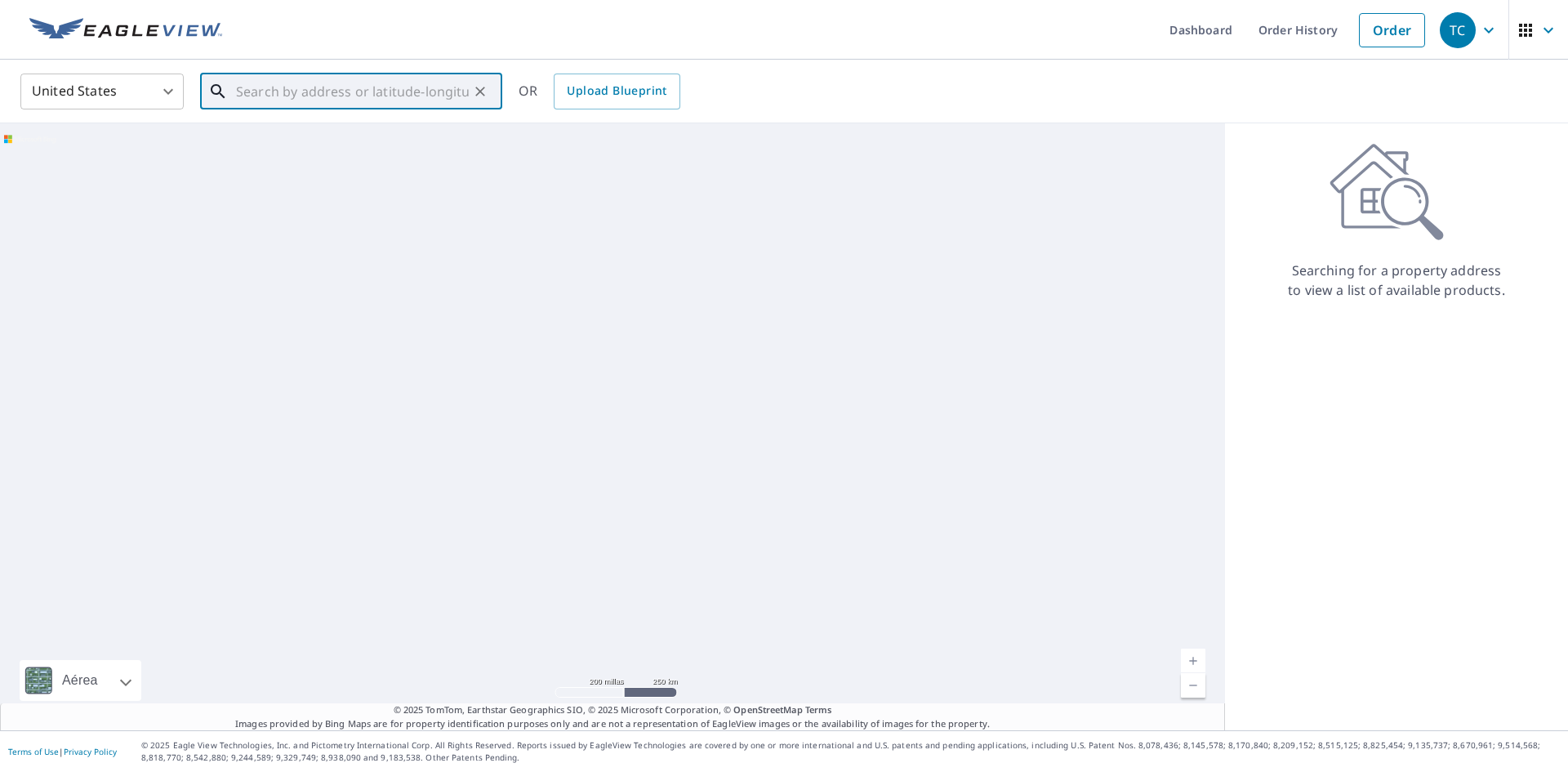 paste on "2835 Dewey St, Hollywood, FL 33020" 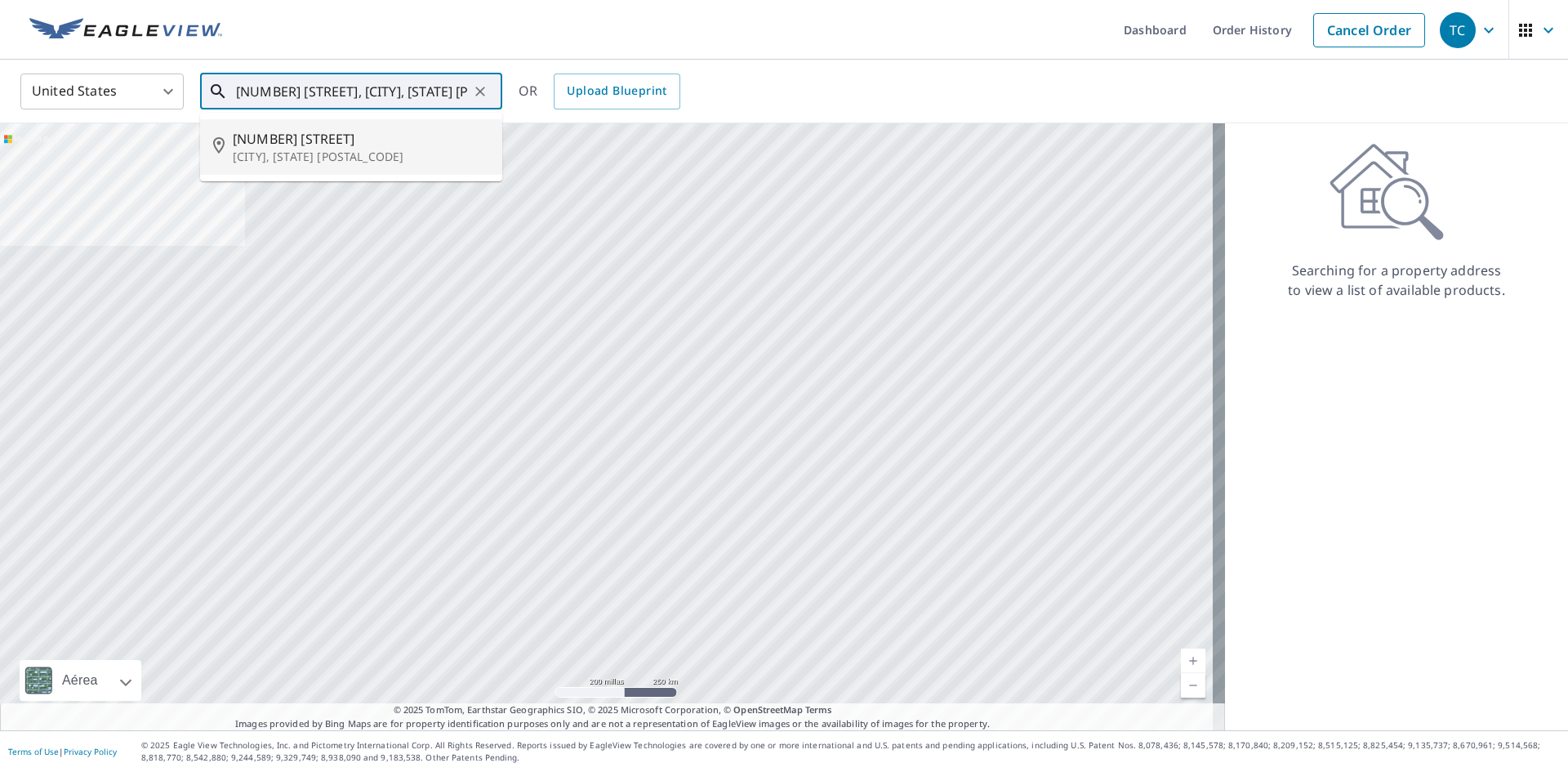 click on "2835 Dewey St" at bounding box center (361, 139) 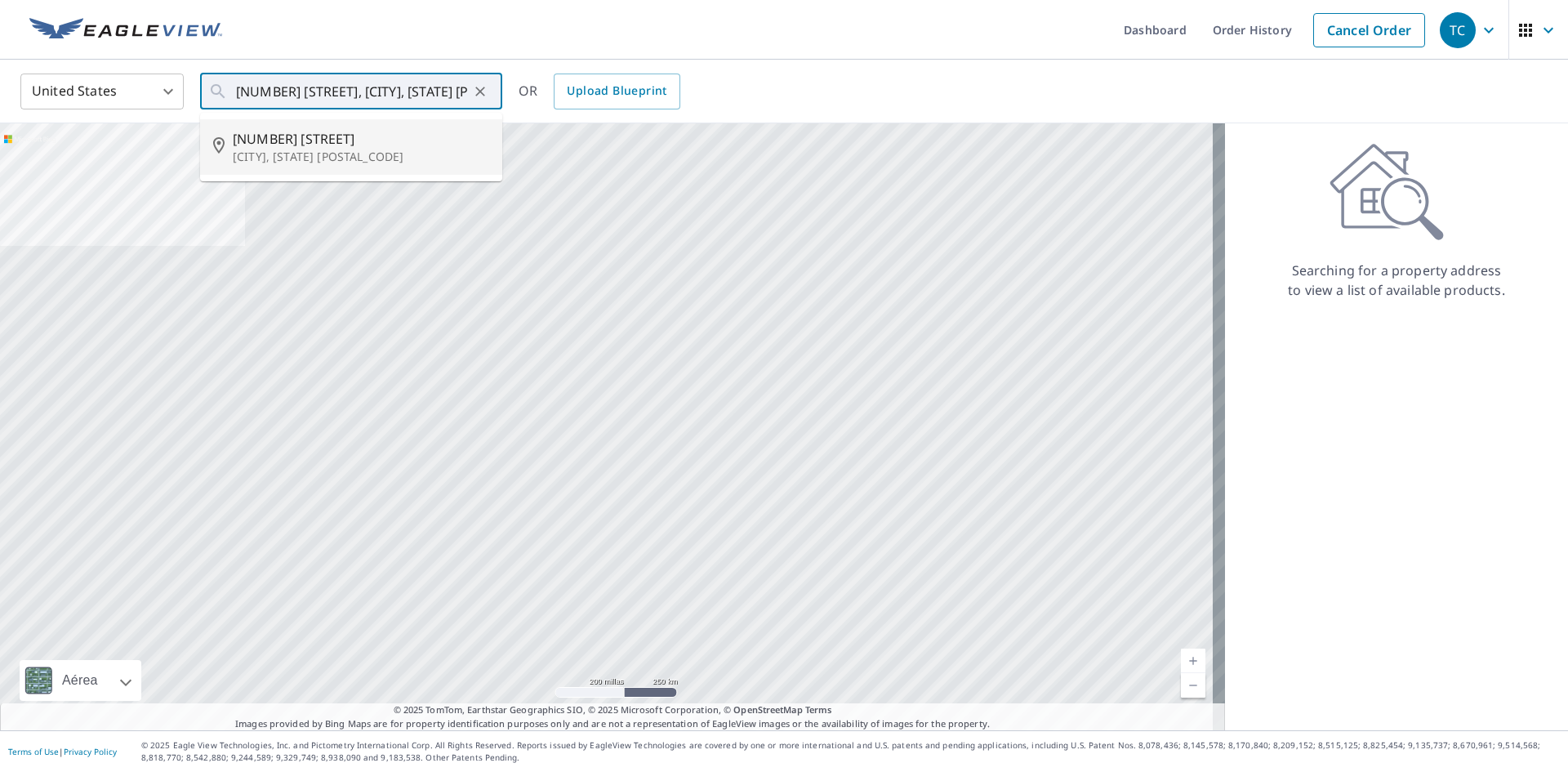 type on "2835 Dewey St Hollywood, FL 33020" 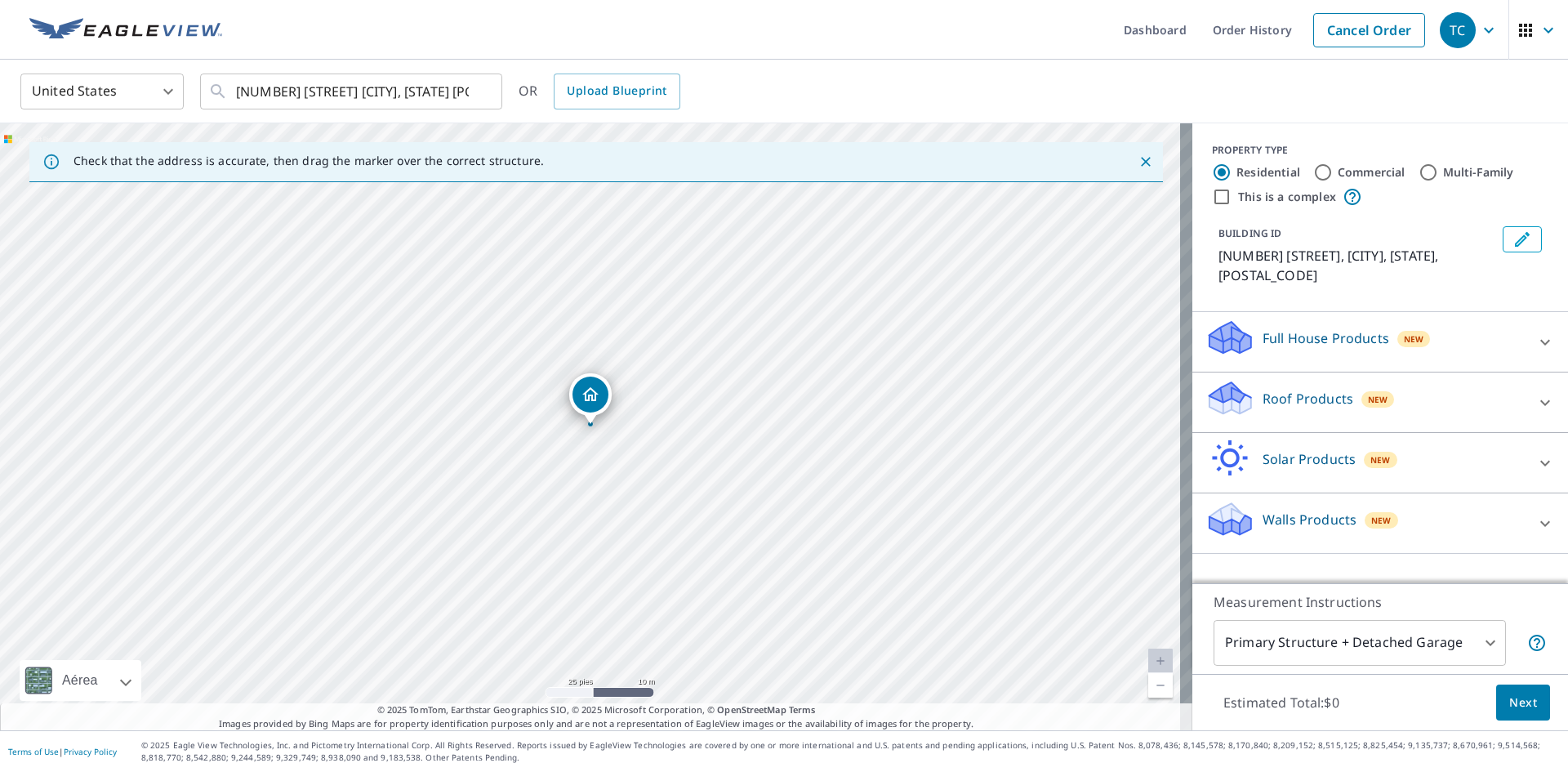 click on "Roof Products" at bounding box center (1307, 399) 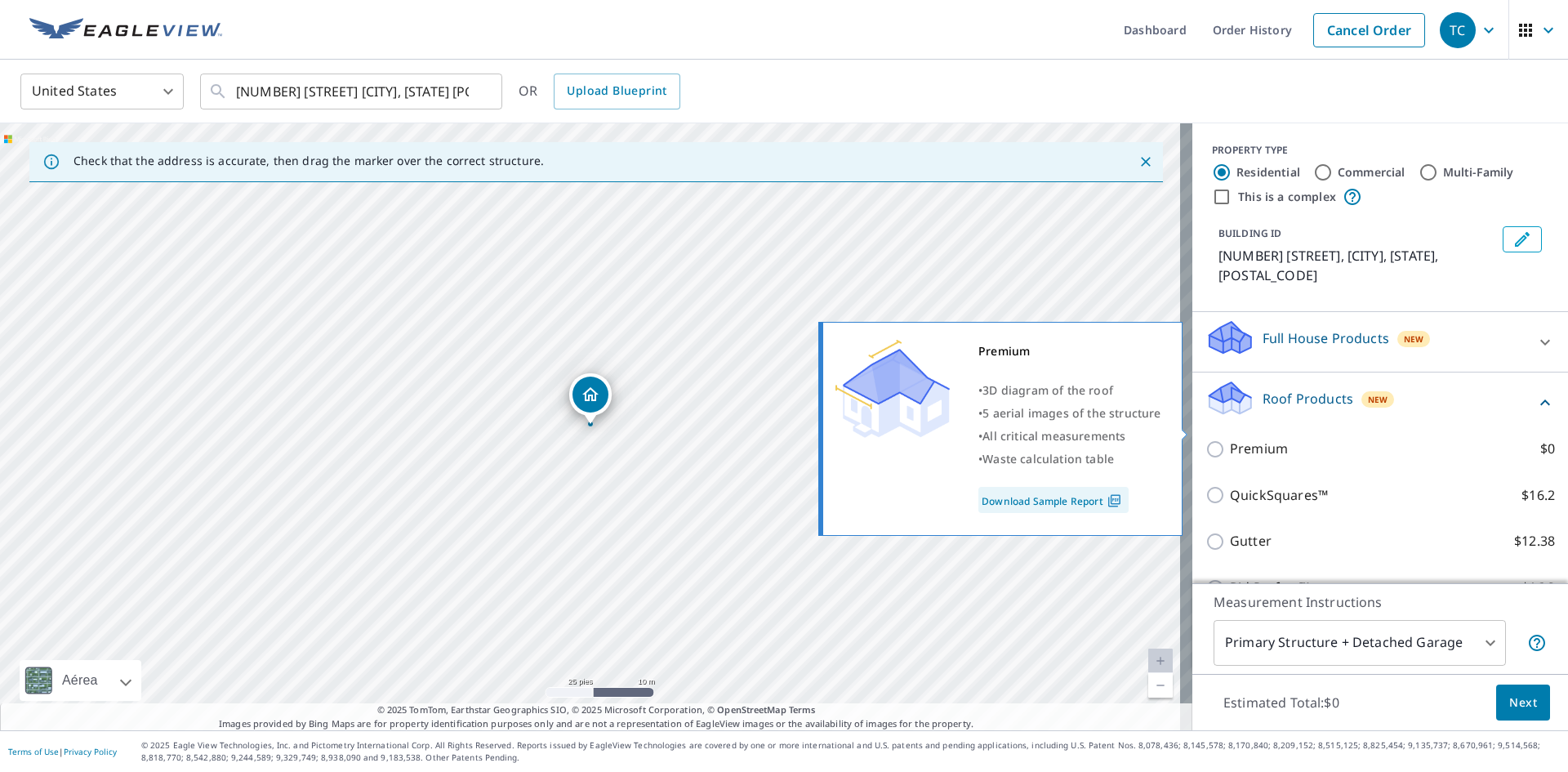 click on "Premium $0" at bounding box center (1392, 448) 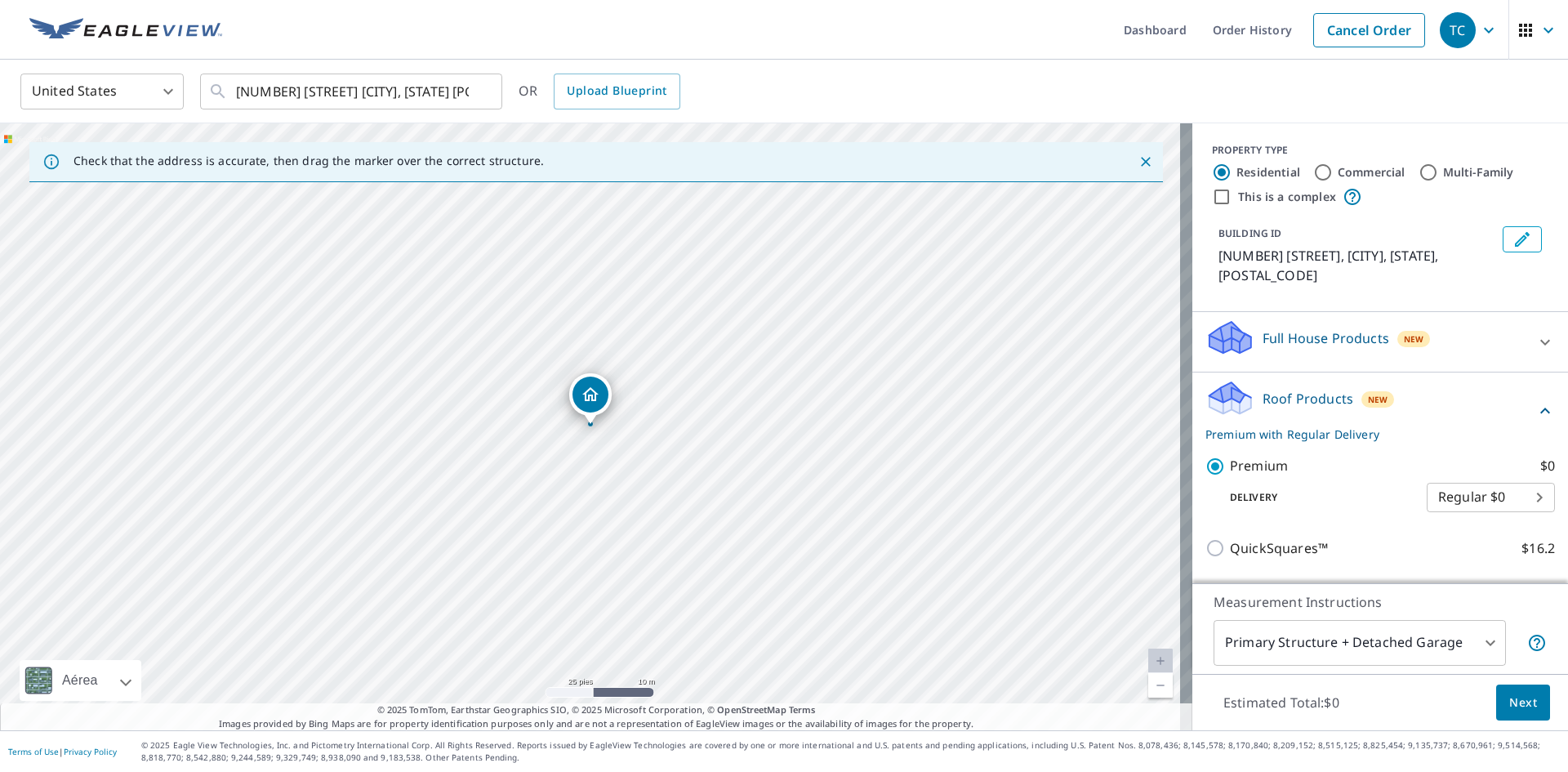 click on "Next" at bounding box center (1523, 703) 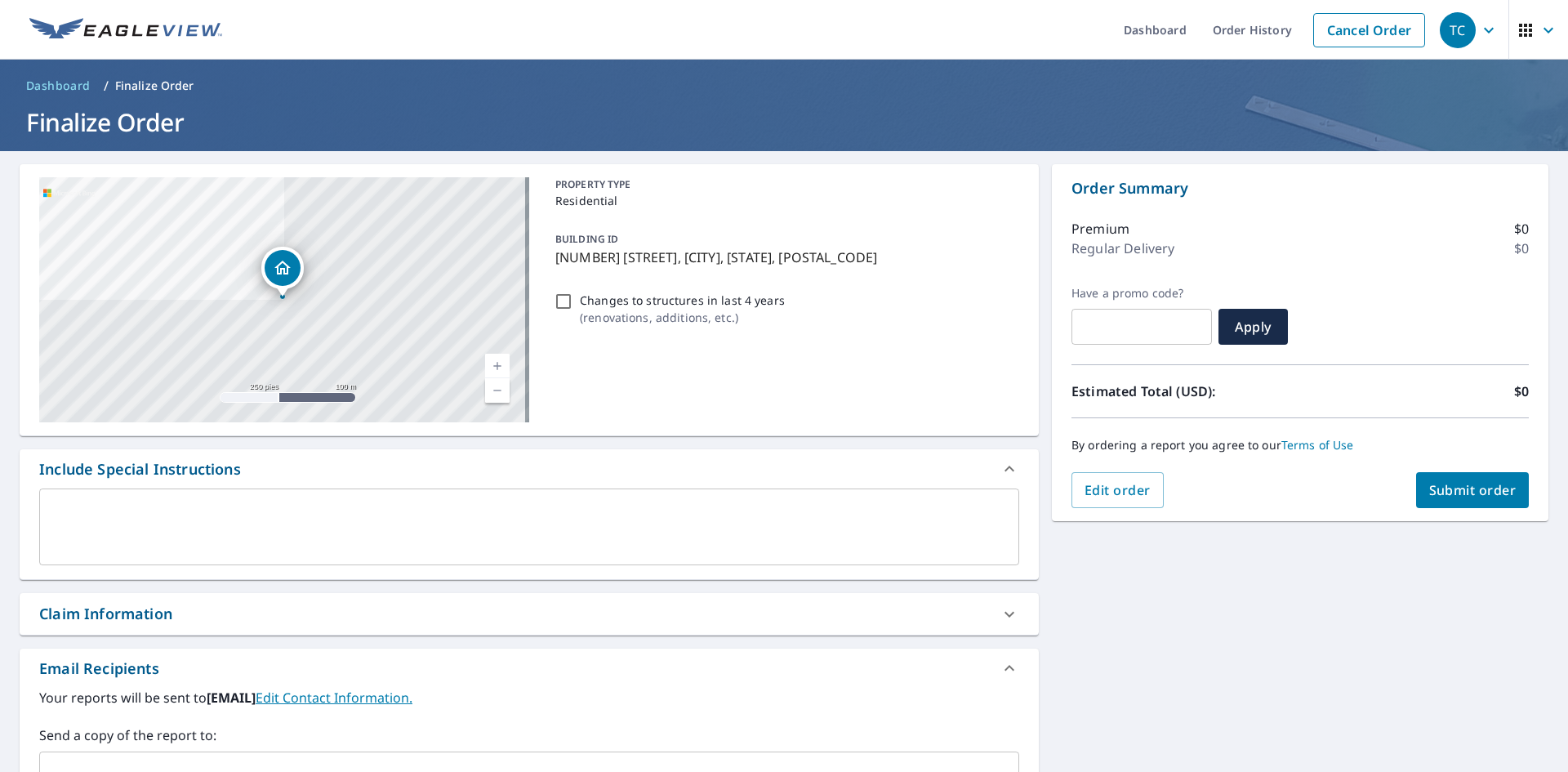 click on "Submit order" at bounding box center [1472, 490] 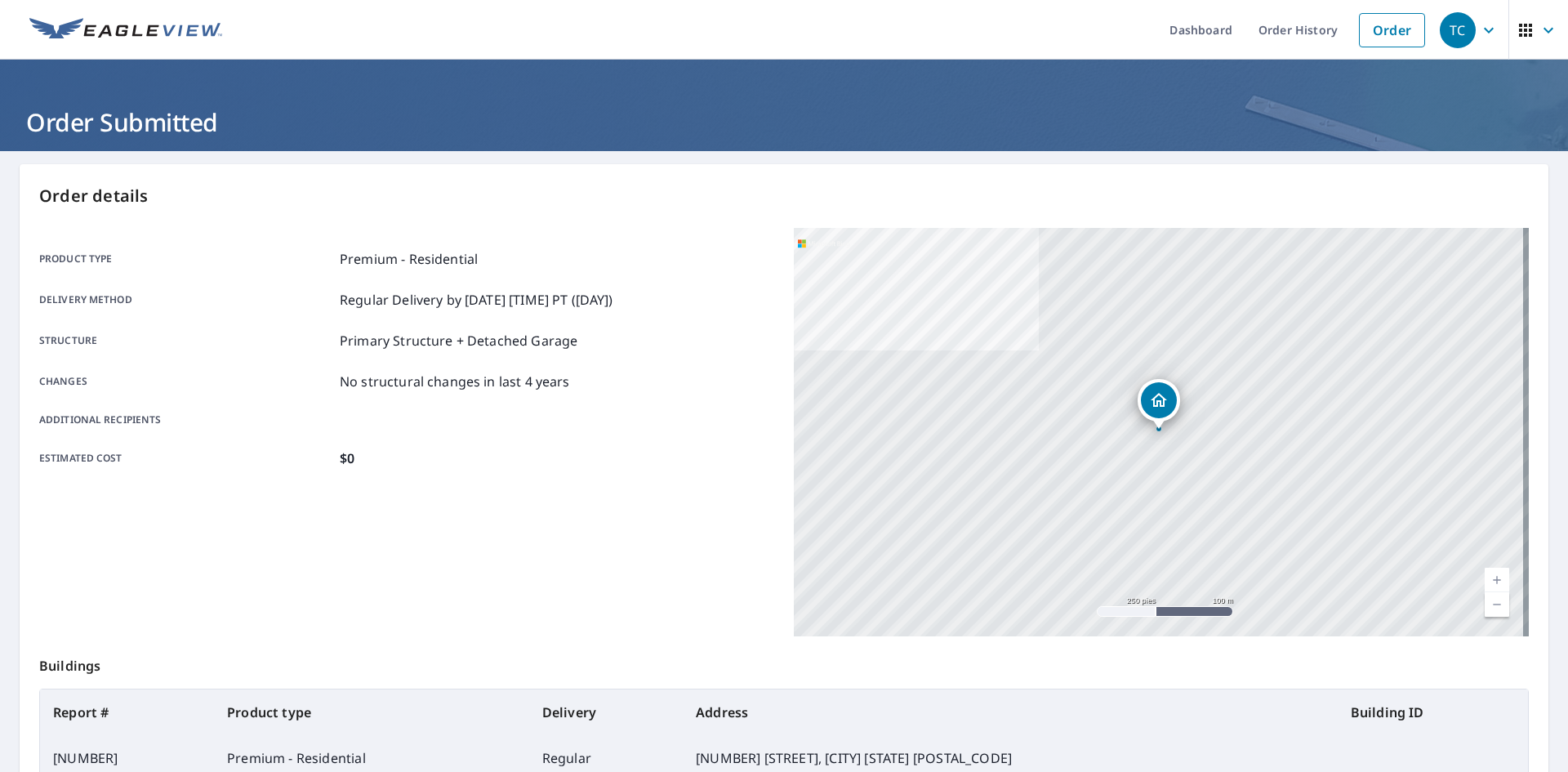click at bounding box center [126, 30] 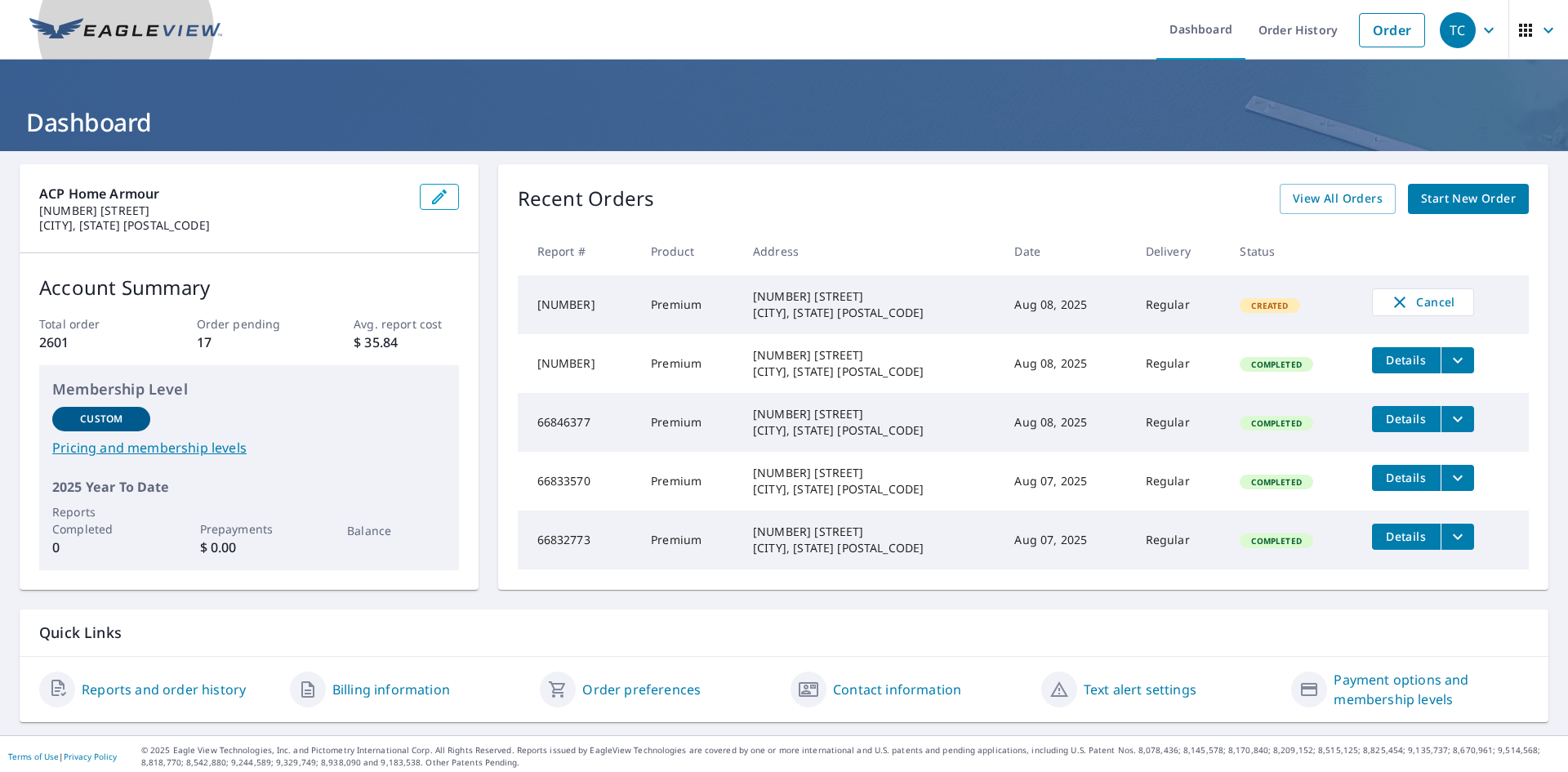 click at bounding box center (126, 29) 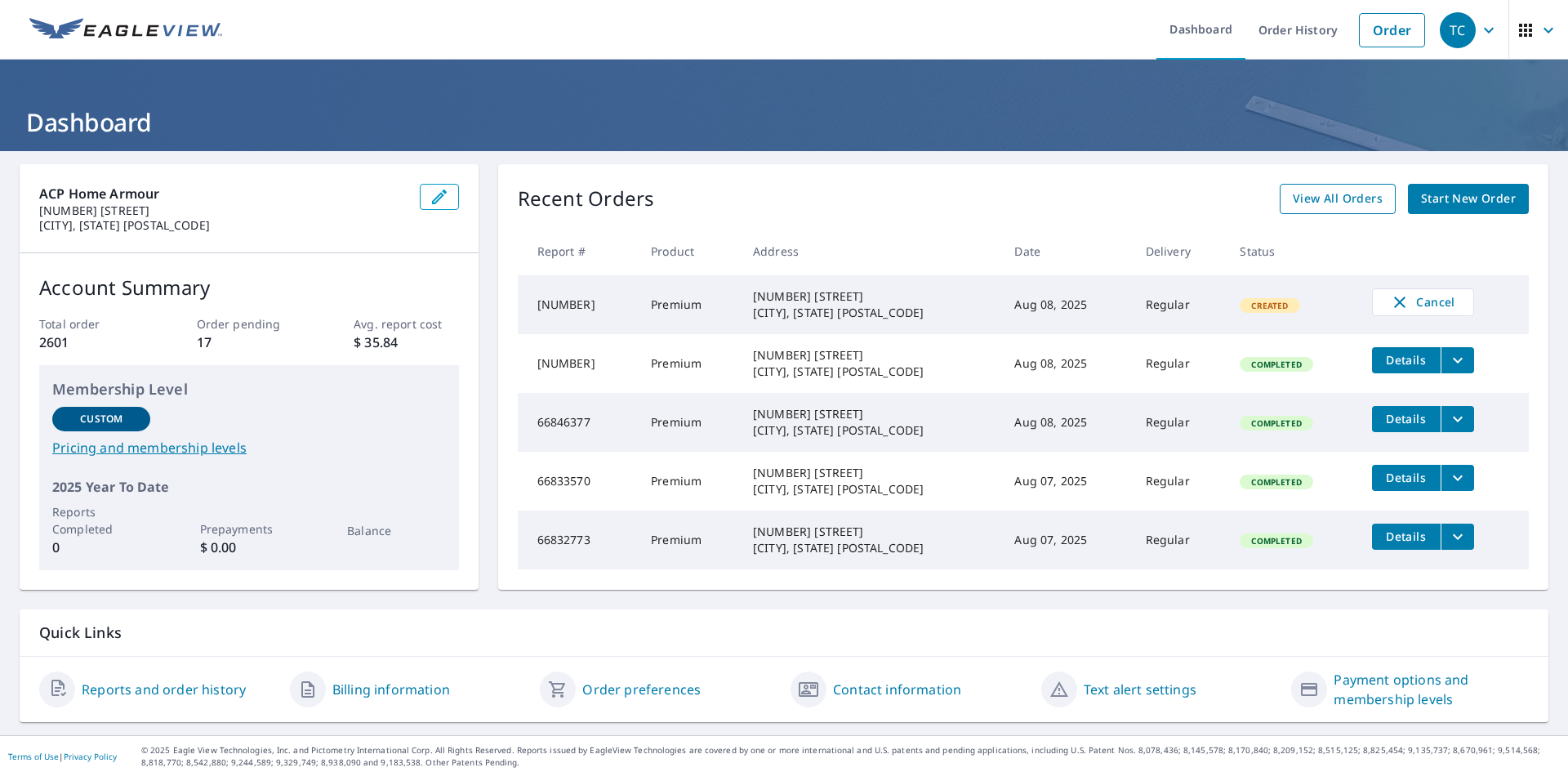 click on "View All Orders" at bounding box center (1338, 199) 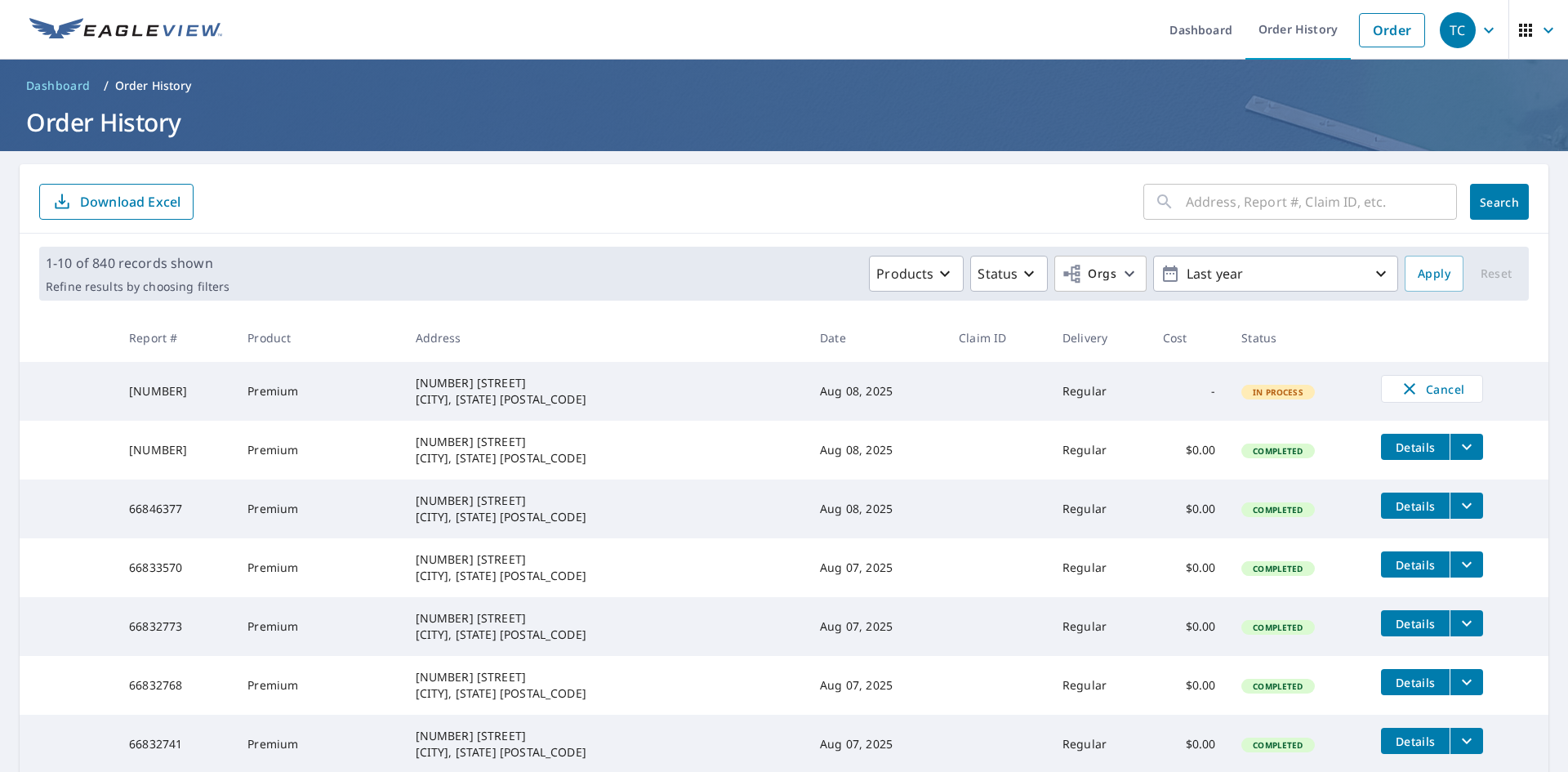 click at bounding box center (1321, 202) 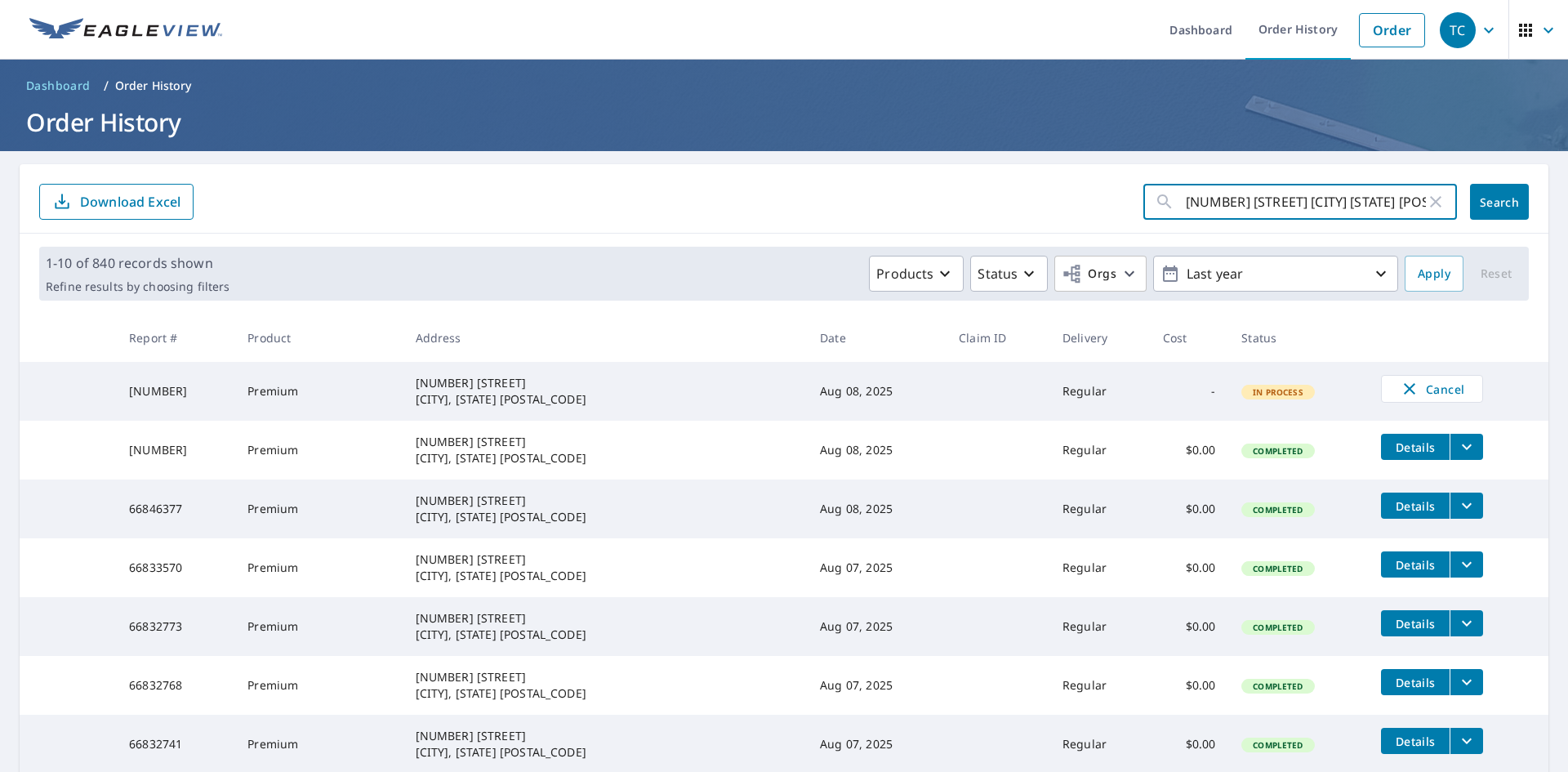 drag, startPoint x: 1289, startPoint y: 204, endPoint x: 1399, endPoint y: 210, distance: 110.16351 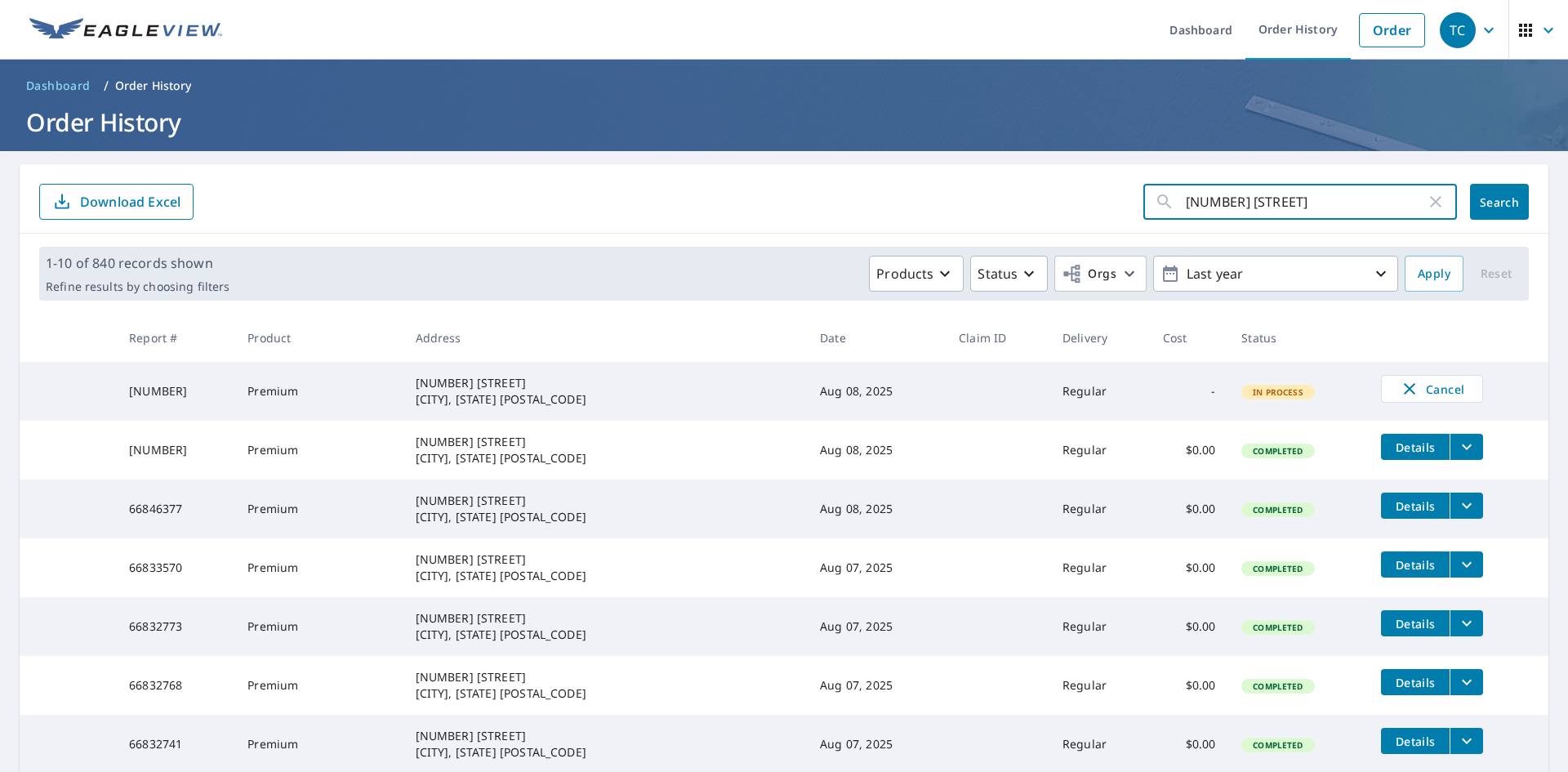 click on "Search" 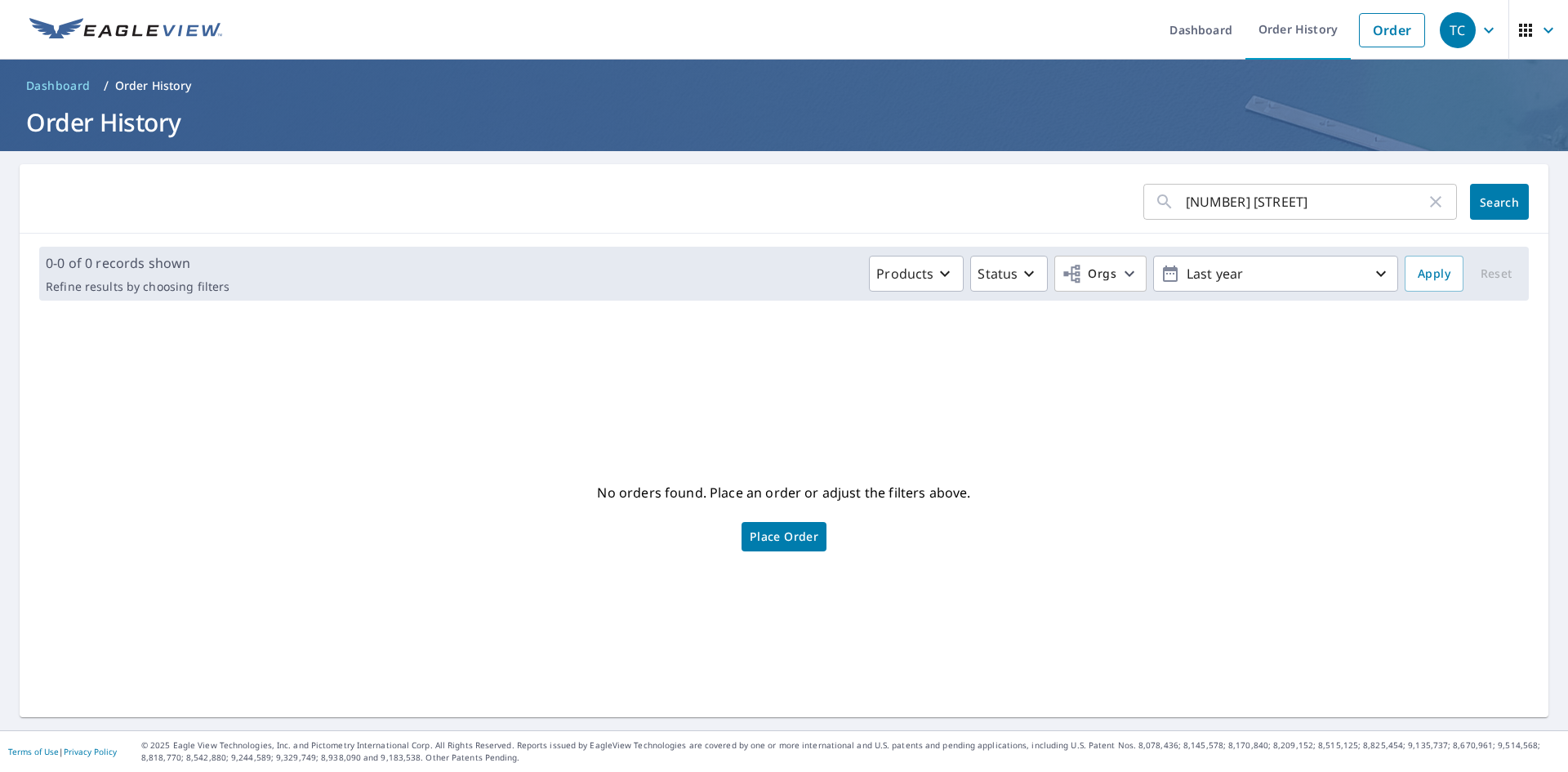 click on "15106 pocmont trl" at bounding box center (1306, 202) 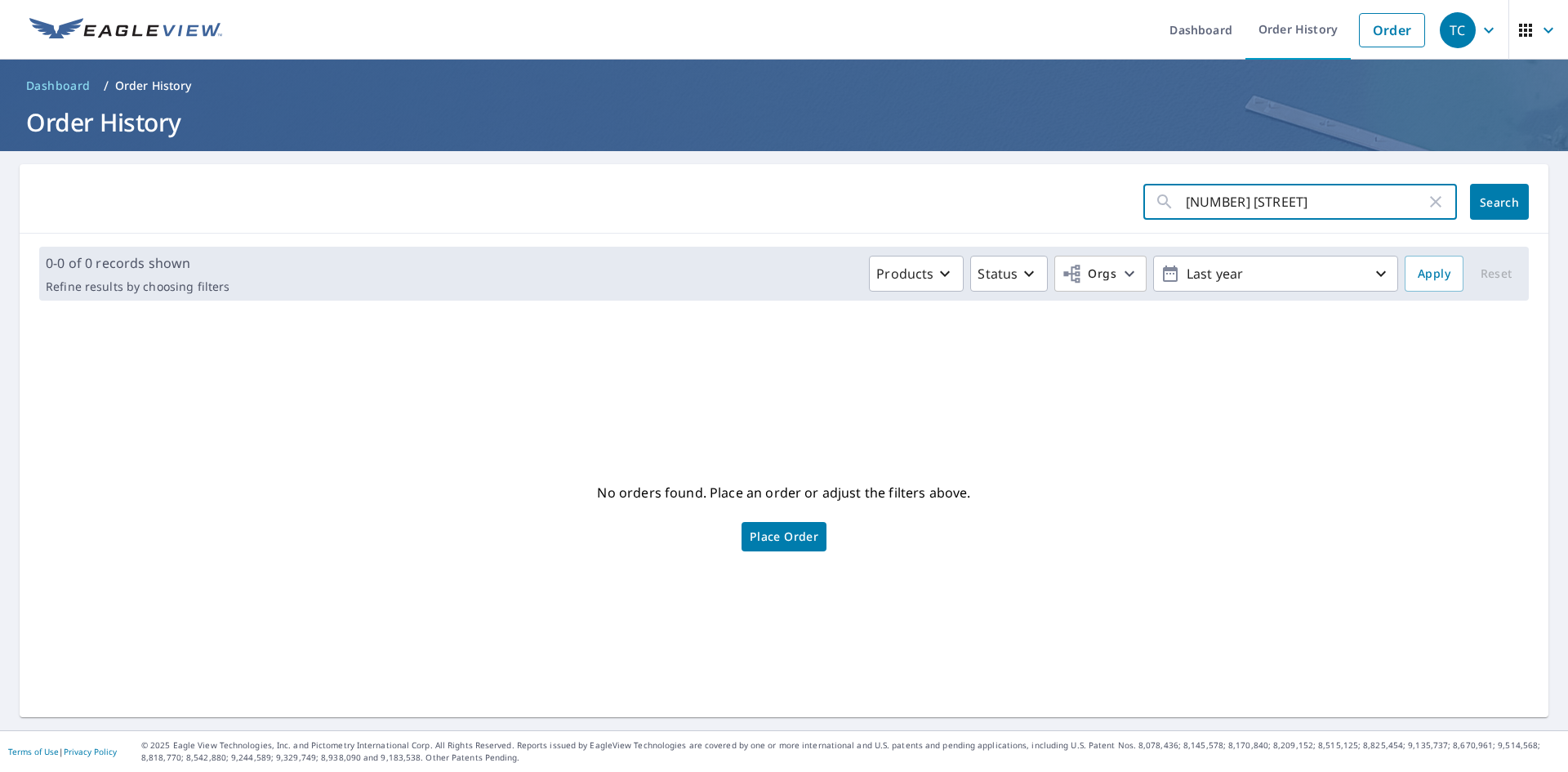 paste on "Pocmont Trail, Austin, TX 78719" 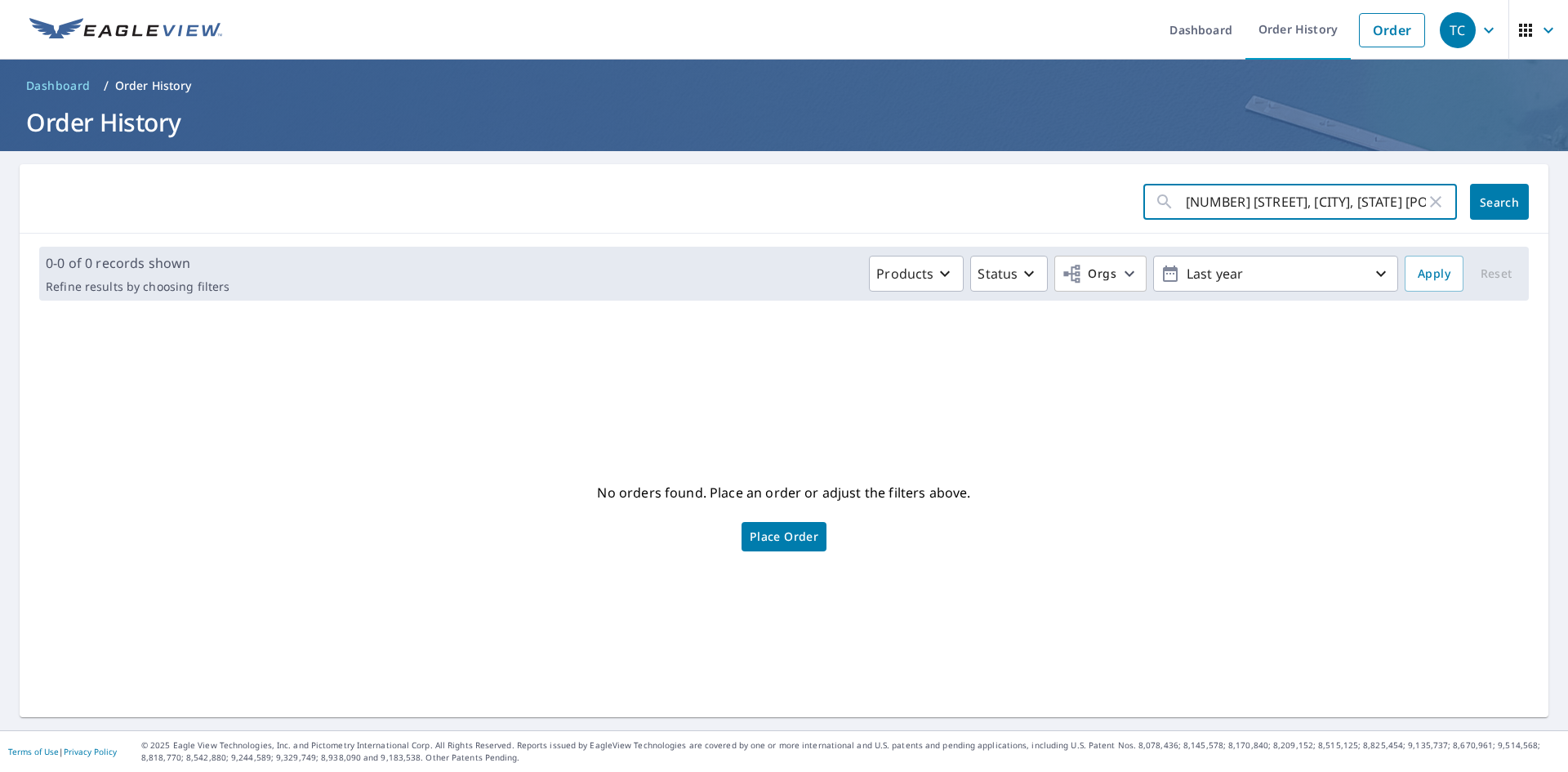 type on "15106 Pocmont Trail" 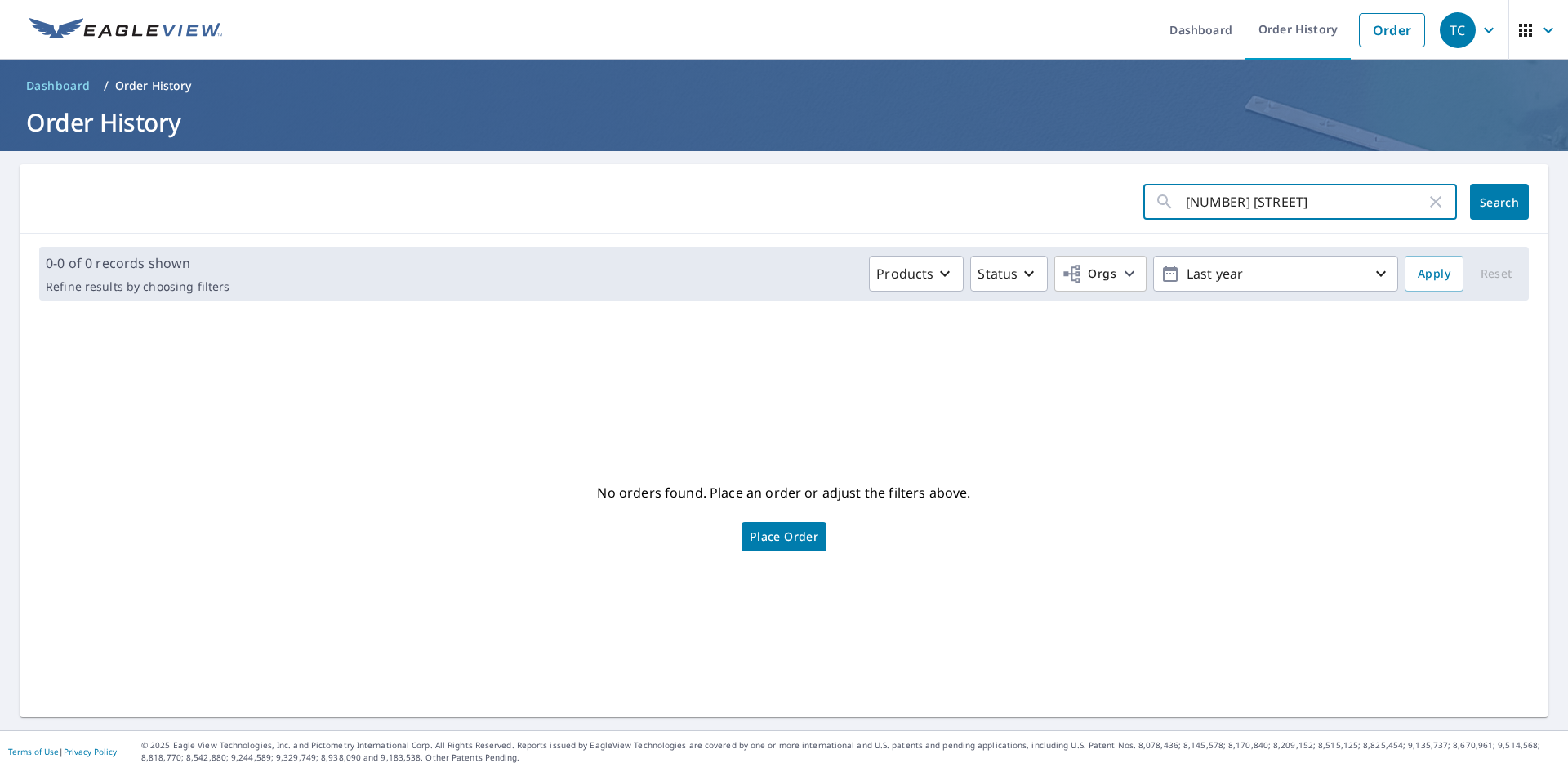 click on "Search" 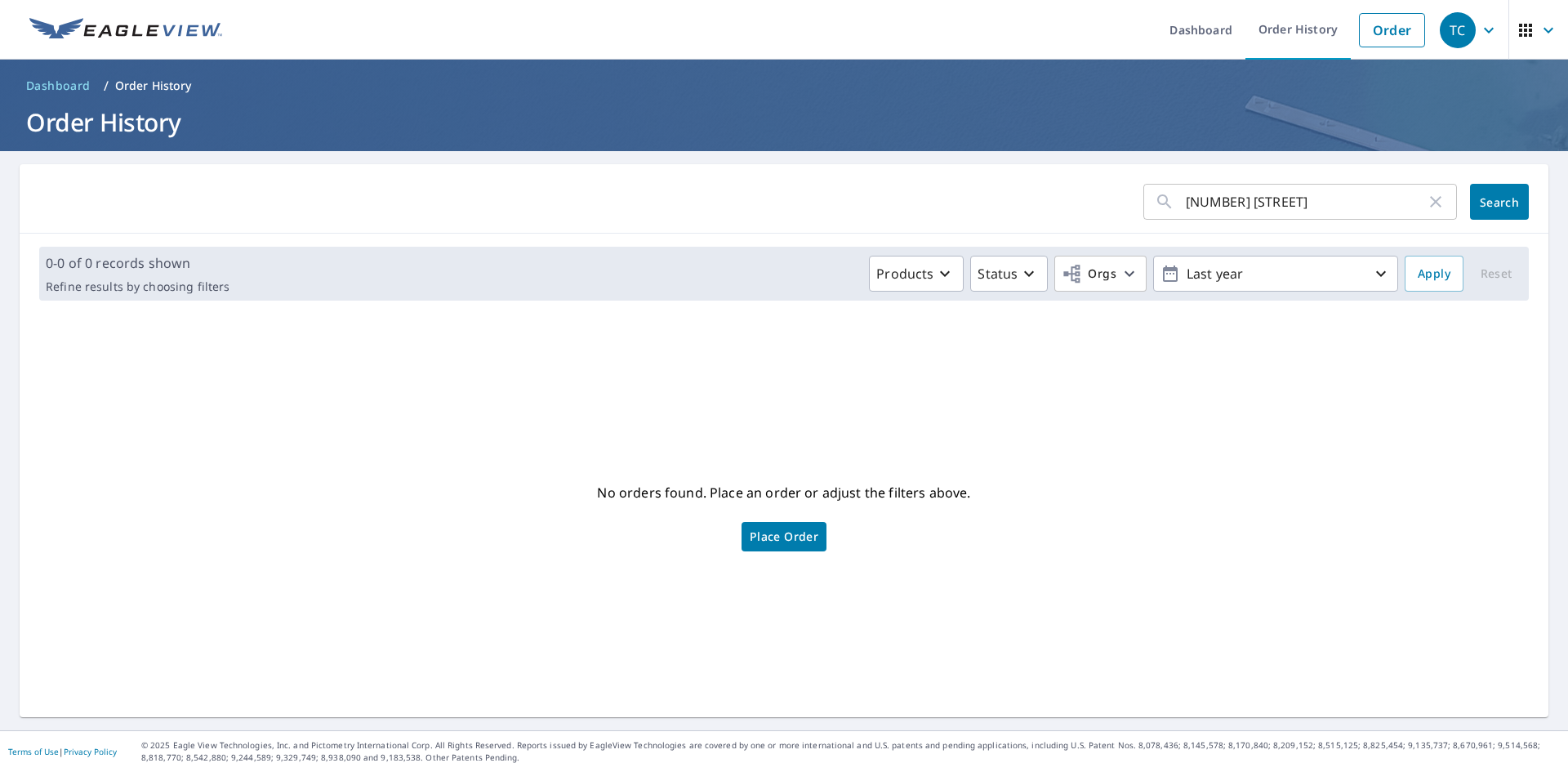 click at bounding box center (126, 30) 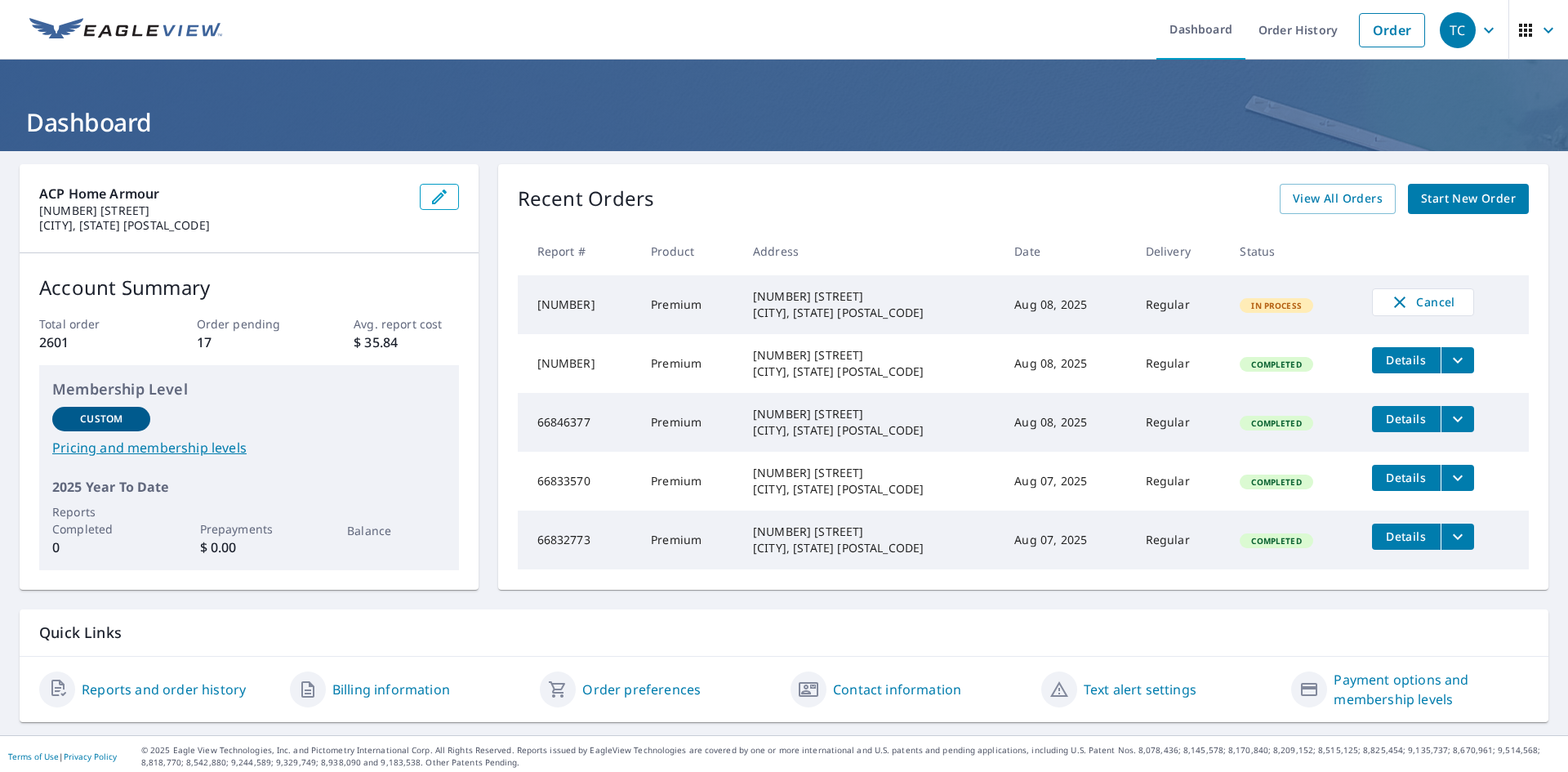 click on "Start New Order" at bounding box center [1468, 199] 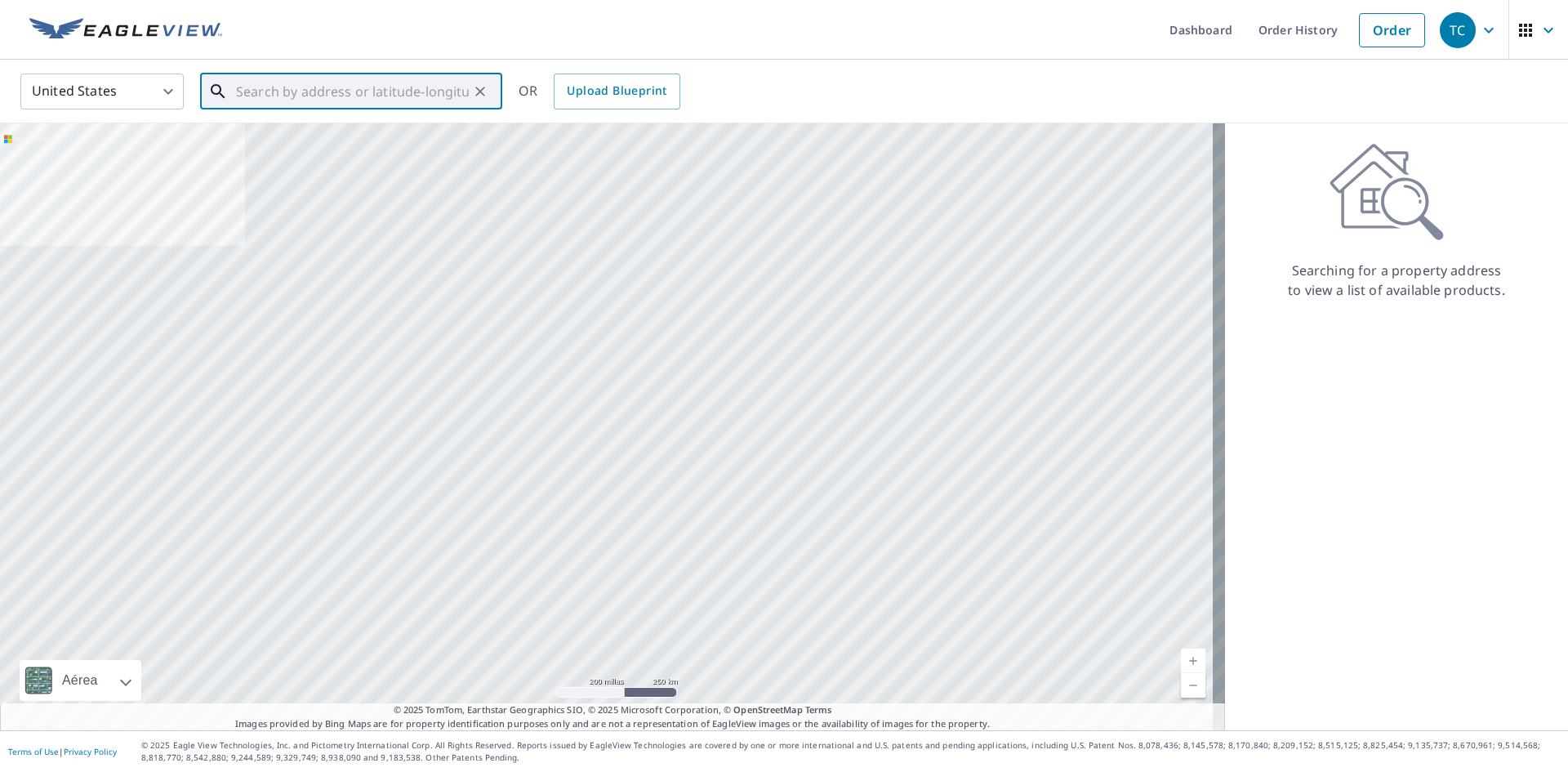 click at bounding box center [352, 91] 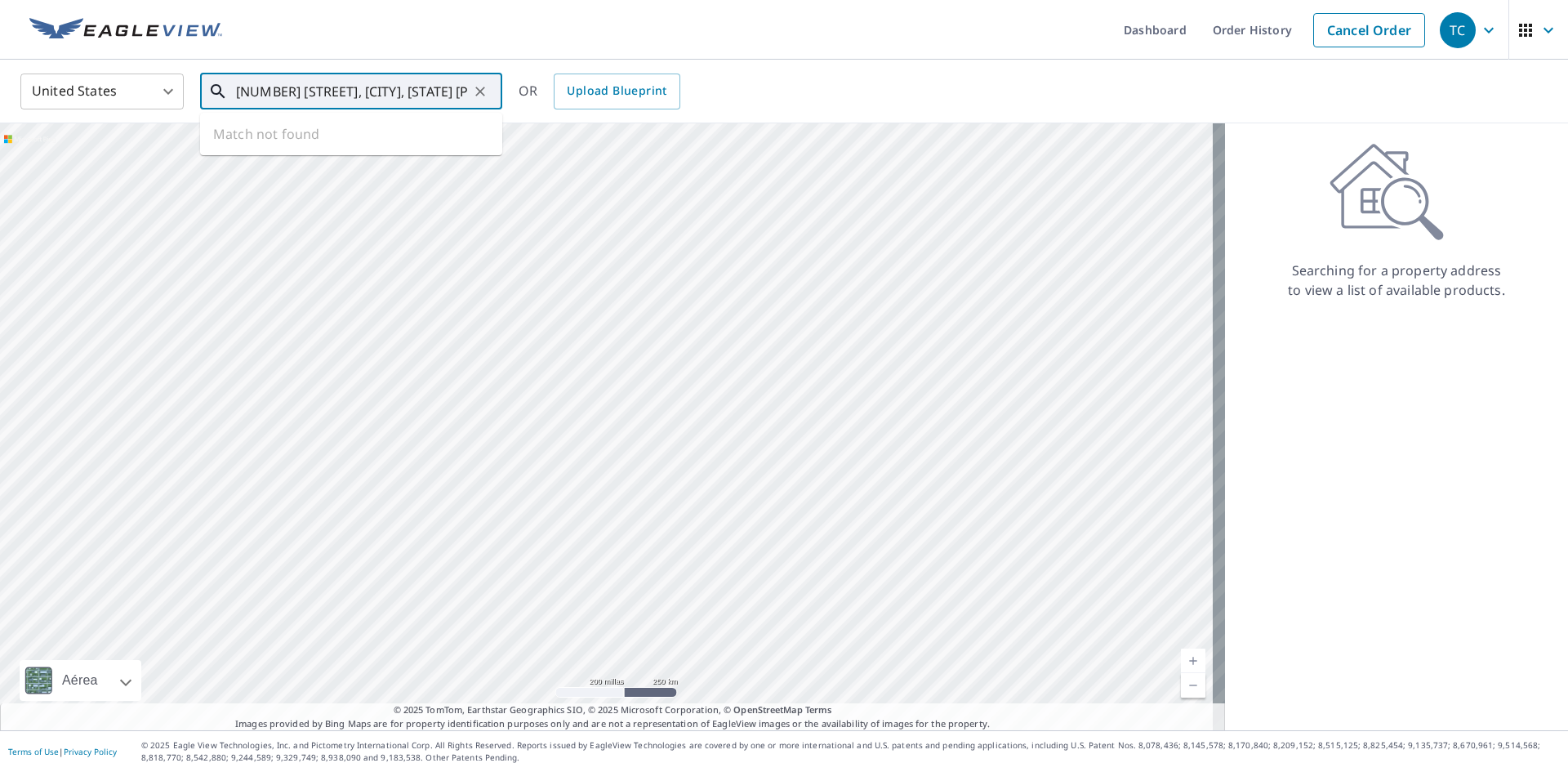 scroll, scrollTop: 0, scrollLeft: 5, axis: horizontal 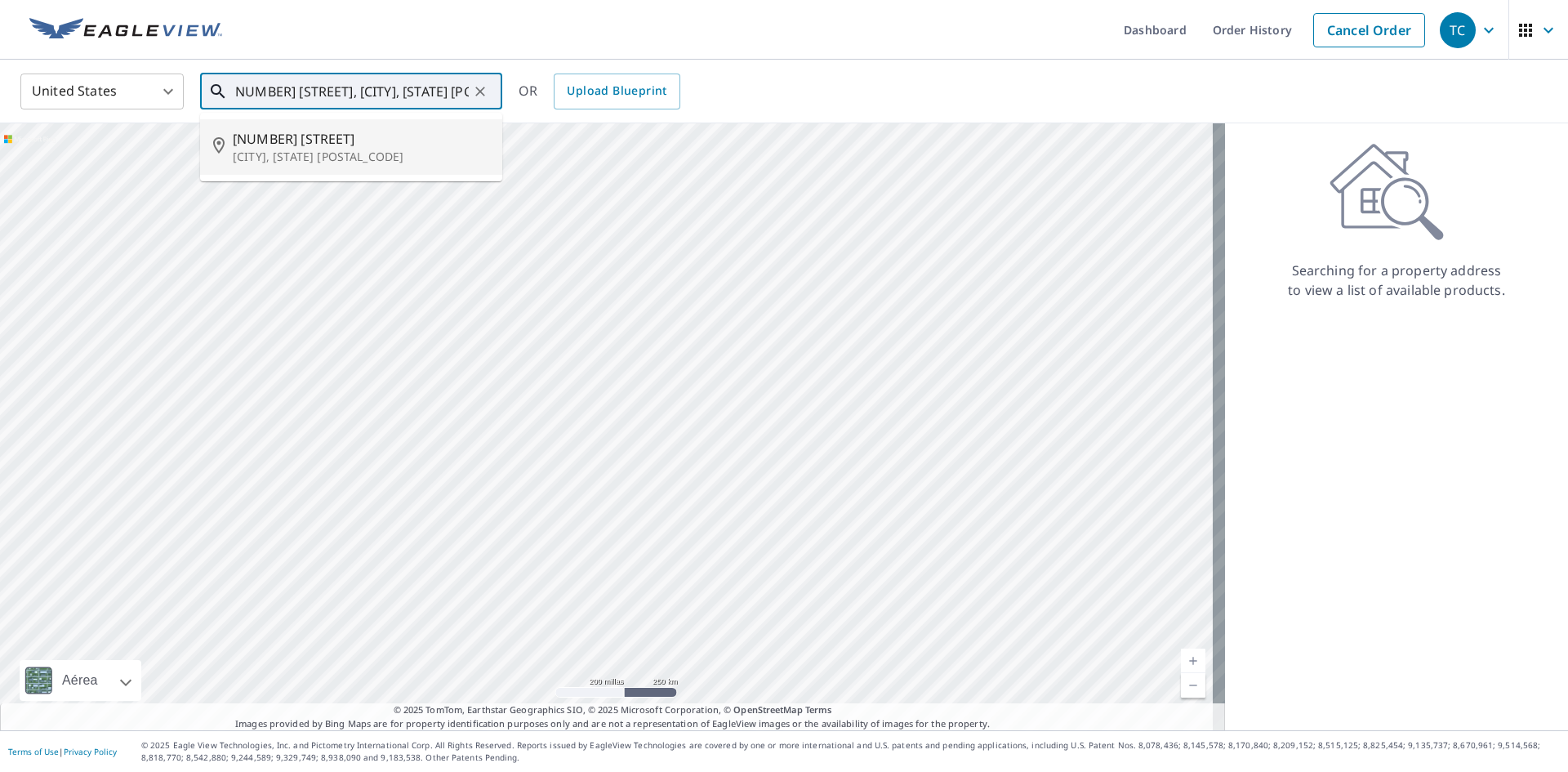 click on "15106 Pocmont Trl" at bounding box center [361, 139] 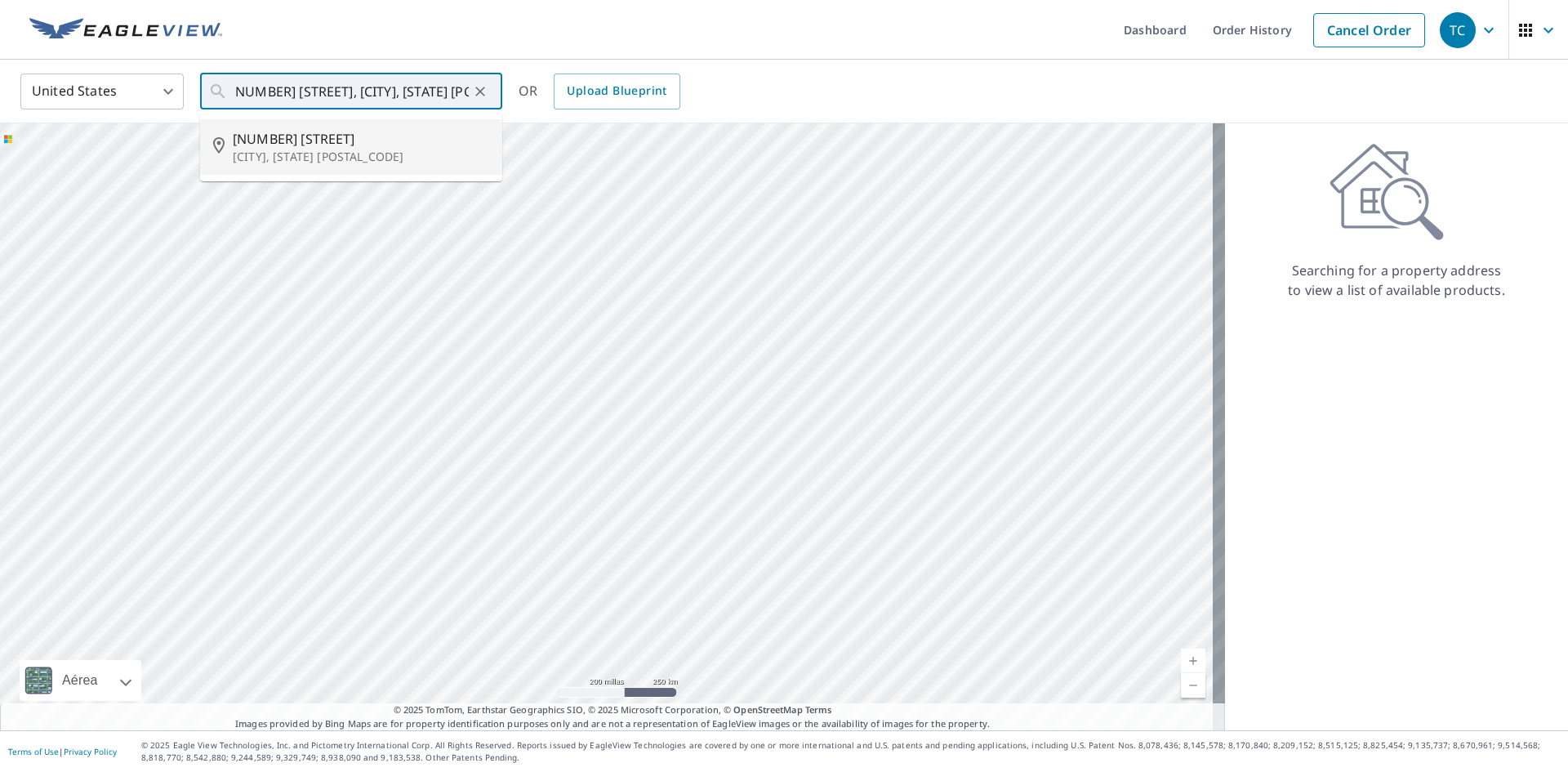 type on "15106 Pocmont Trl Austin, TX 78719" 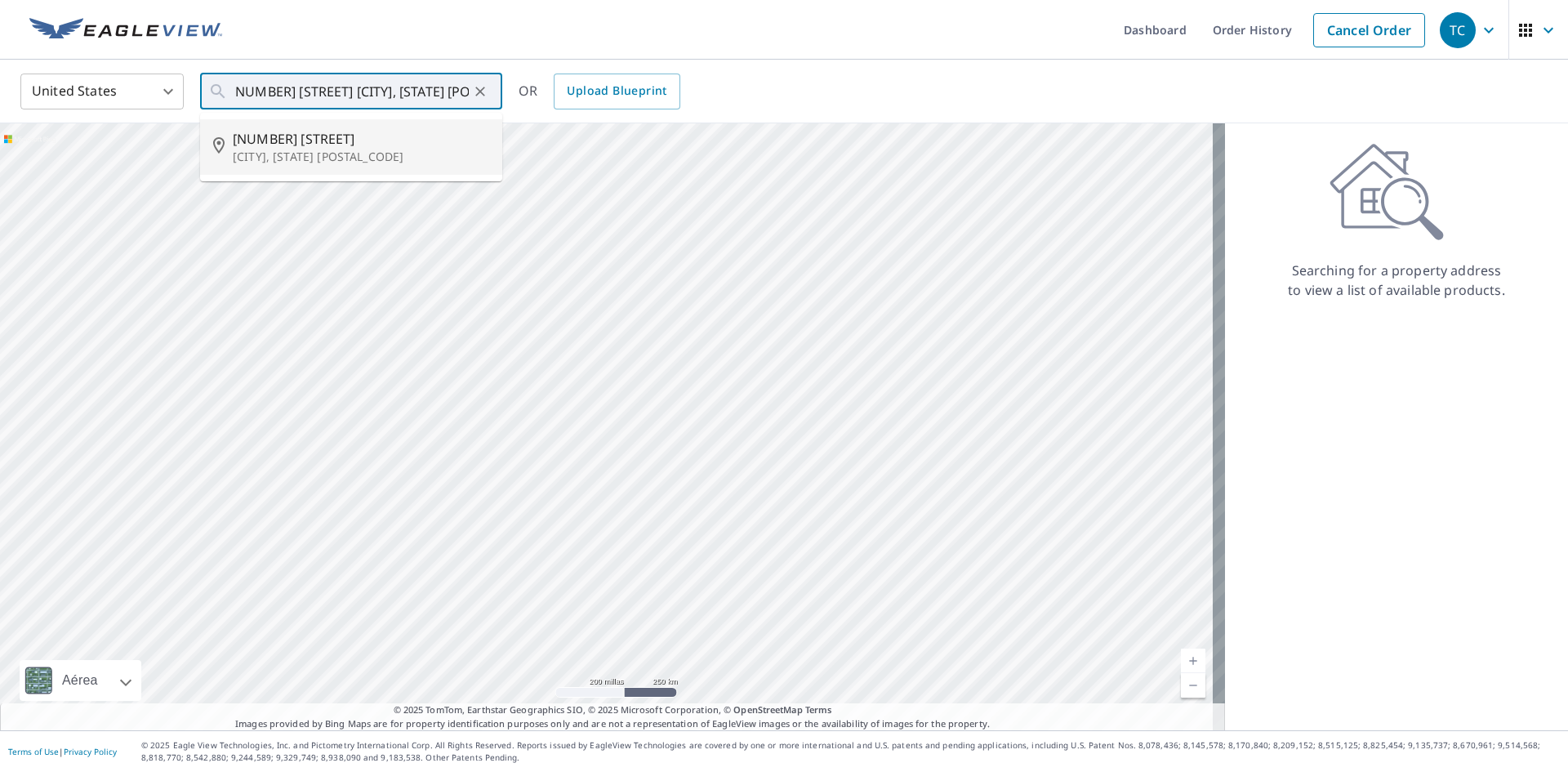 scroll, scrollTop: 0, scrollLeft: 0, axis: both 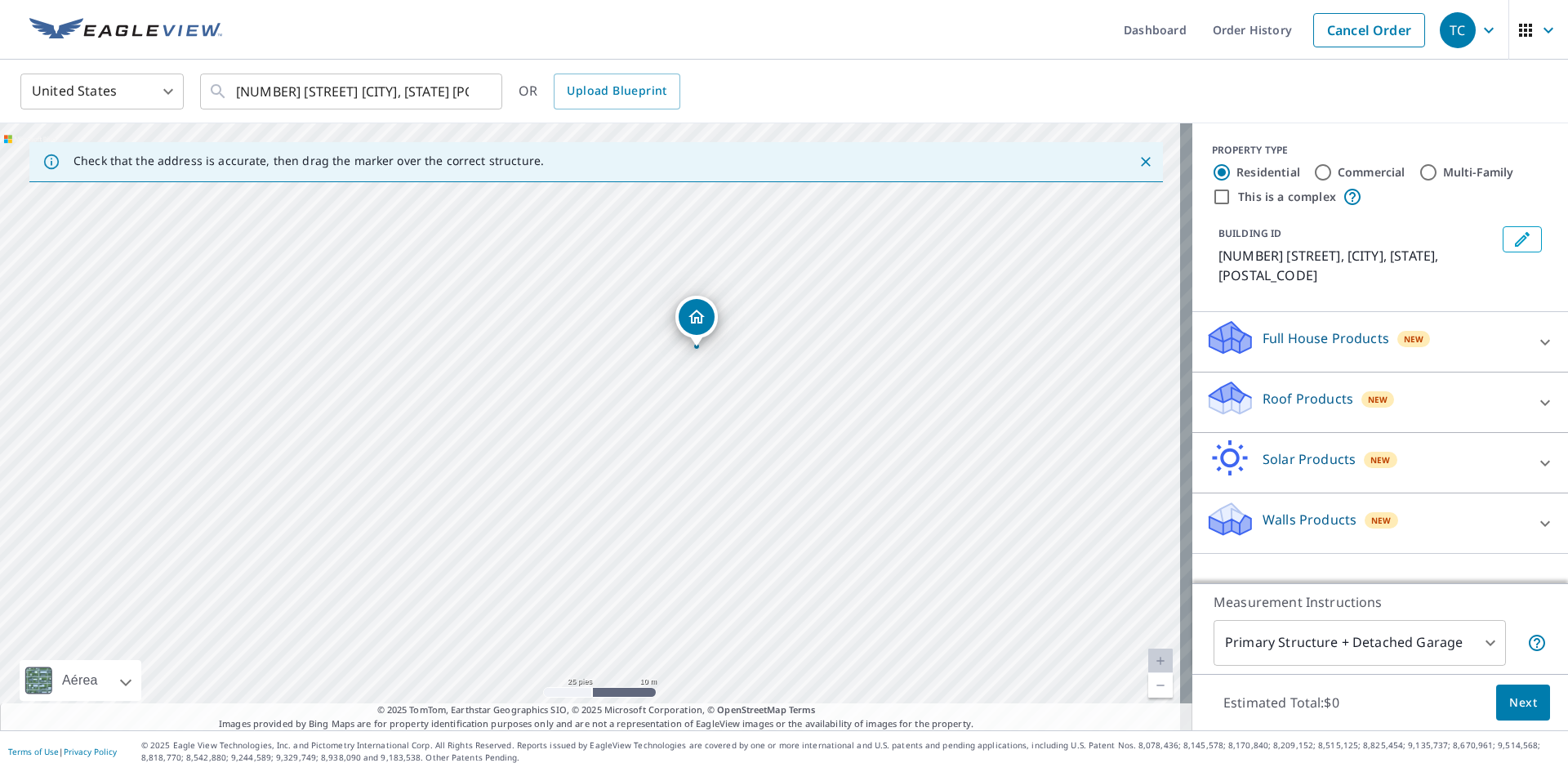 drag, startPoint x: 690, startPoint y: 391, endPoint x: 712, endPoint y: 373, distance: 28.425341 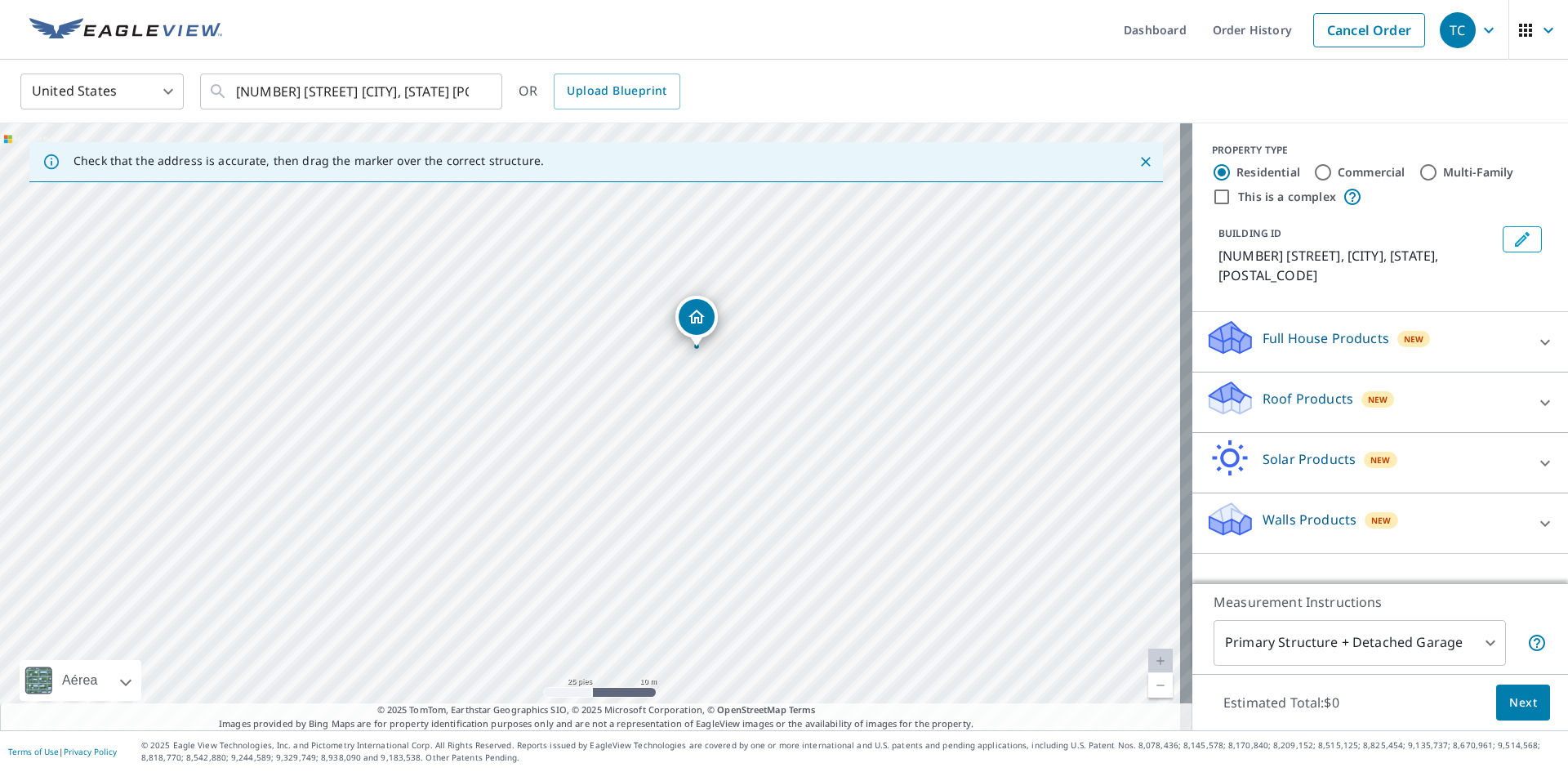 click on "15106 Pocmont Trl Austin, TX 78719" at bounding box center (596, 426) 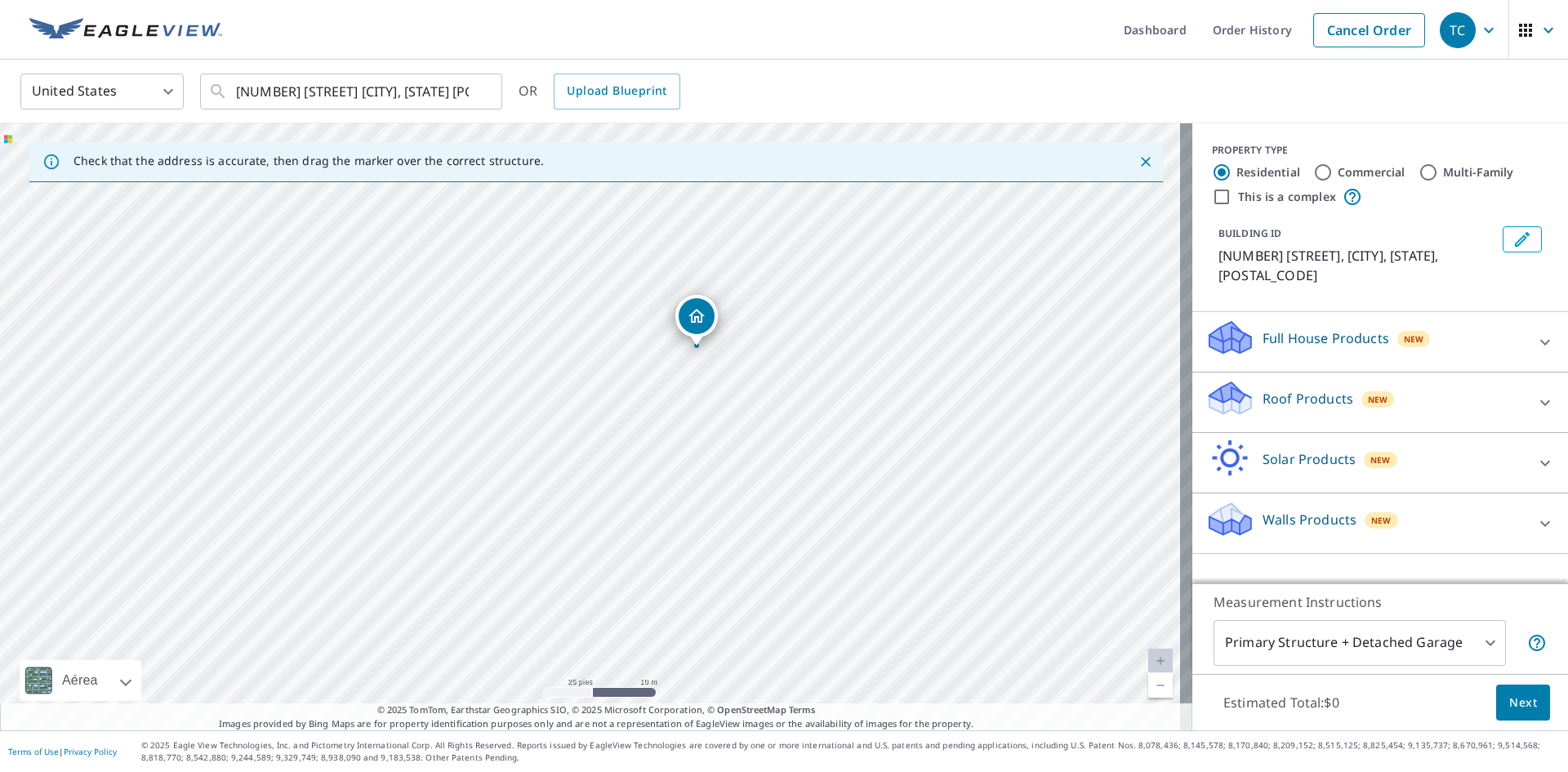click on "15106 Pocmont Trl Austin, TX 78719" at bounding box center (596, 426) 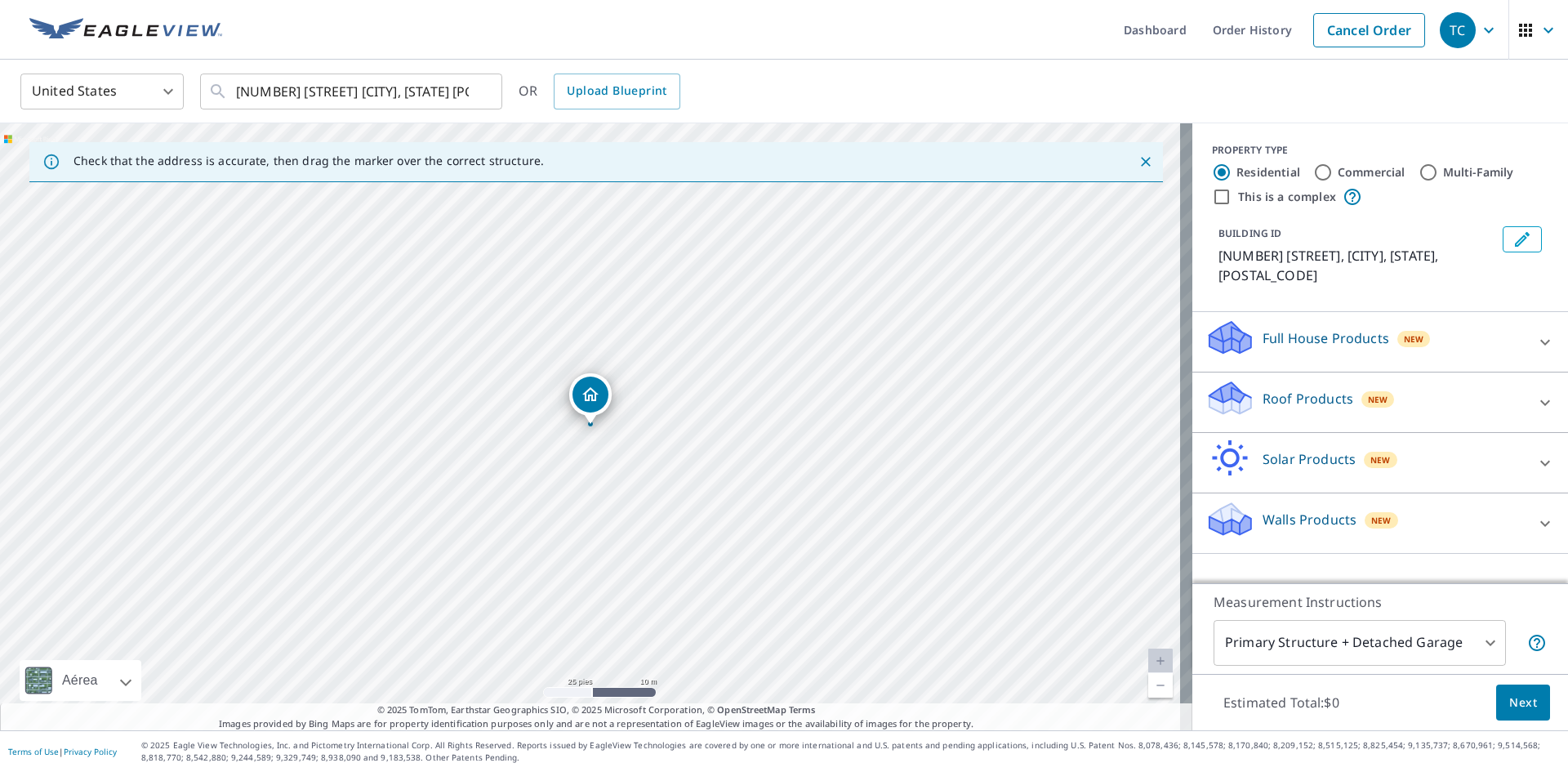 click on "Roof Products" at bounding box center [1307, 399] 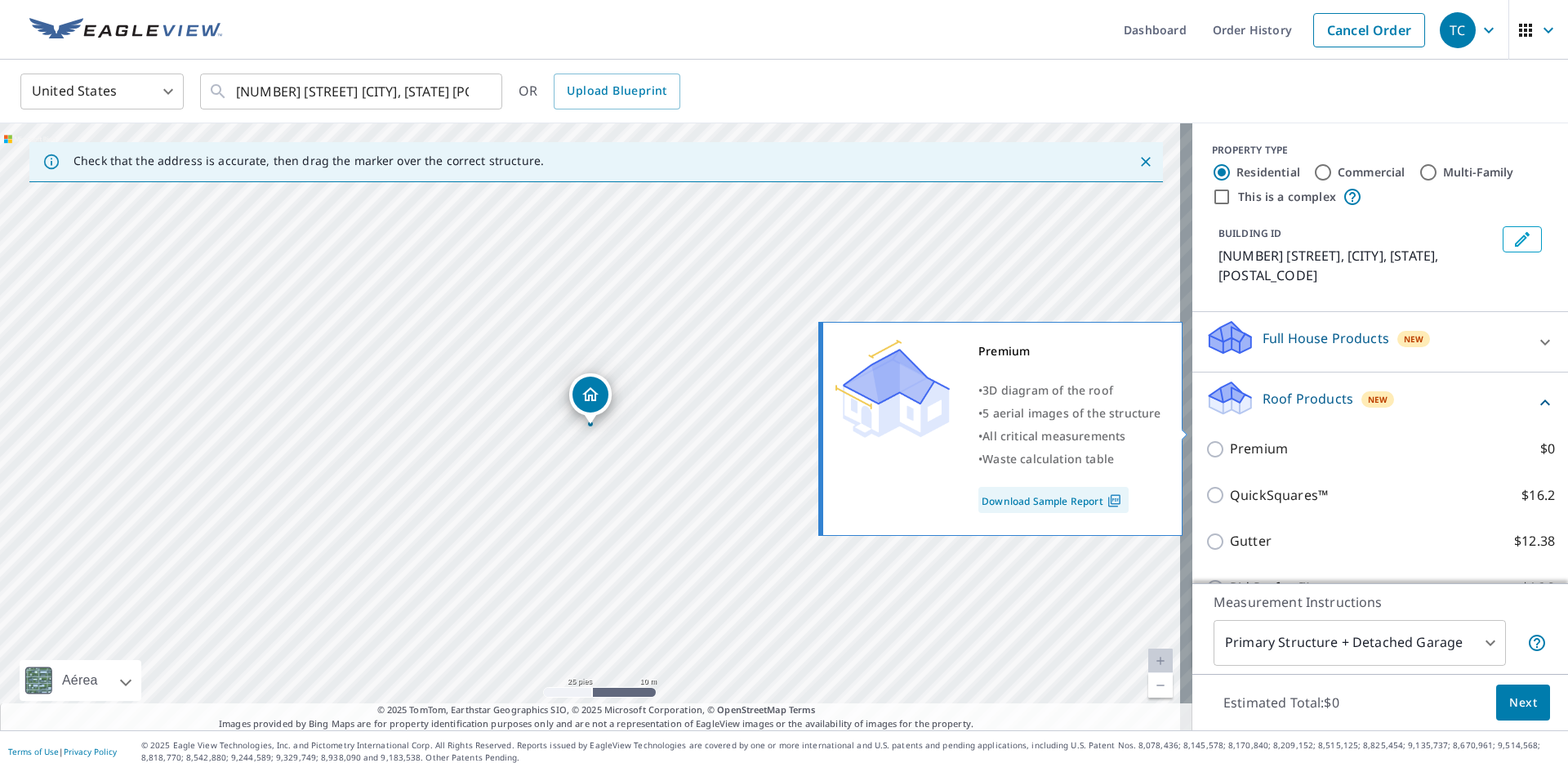 click on "Premium" at bounding box center [1258, 448] 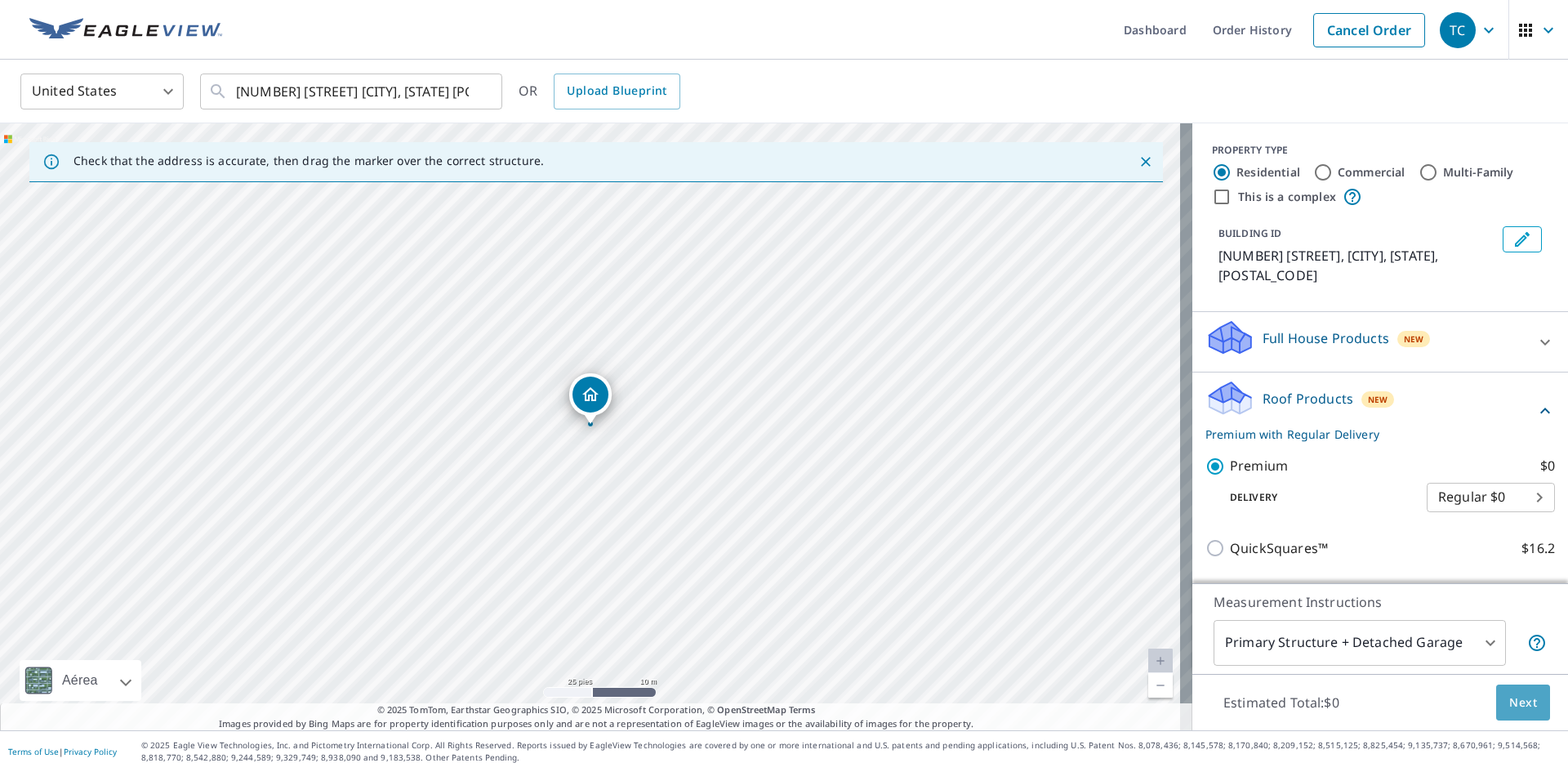 click on "Next" at bounding box center [1523, 703] 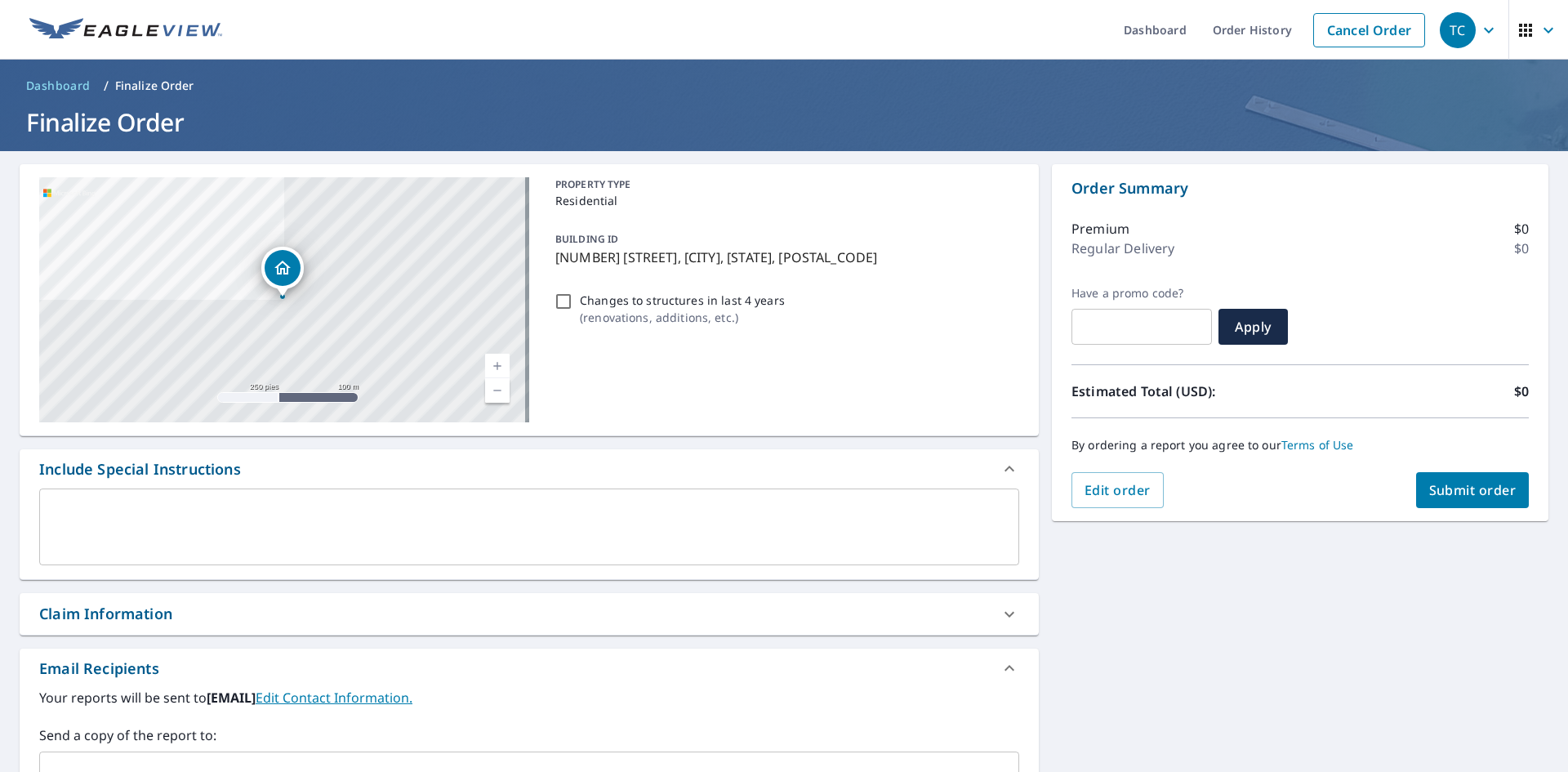 click on "Submit order" at bounding box center (1472, 490) 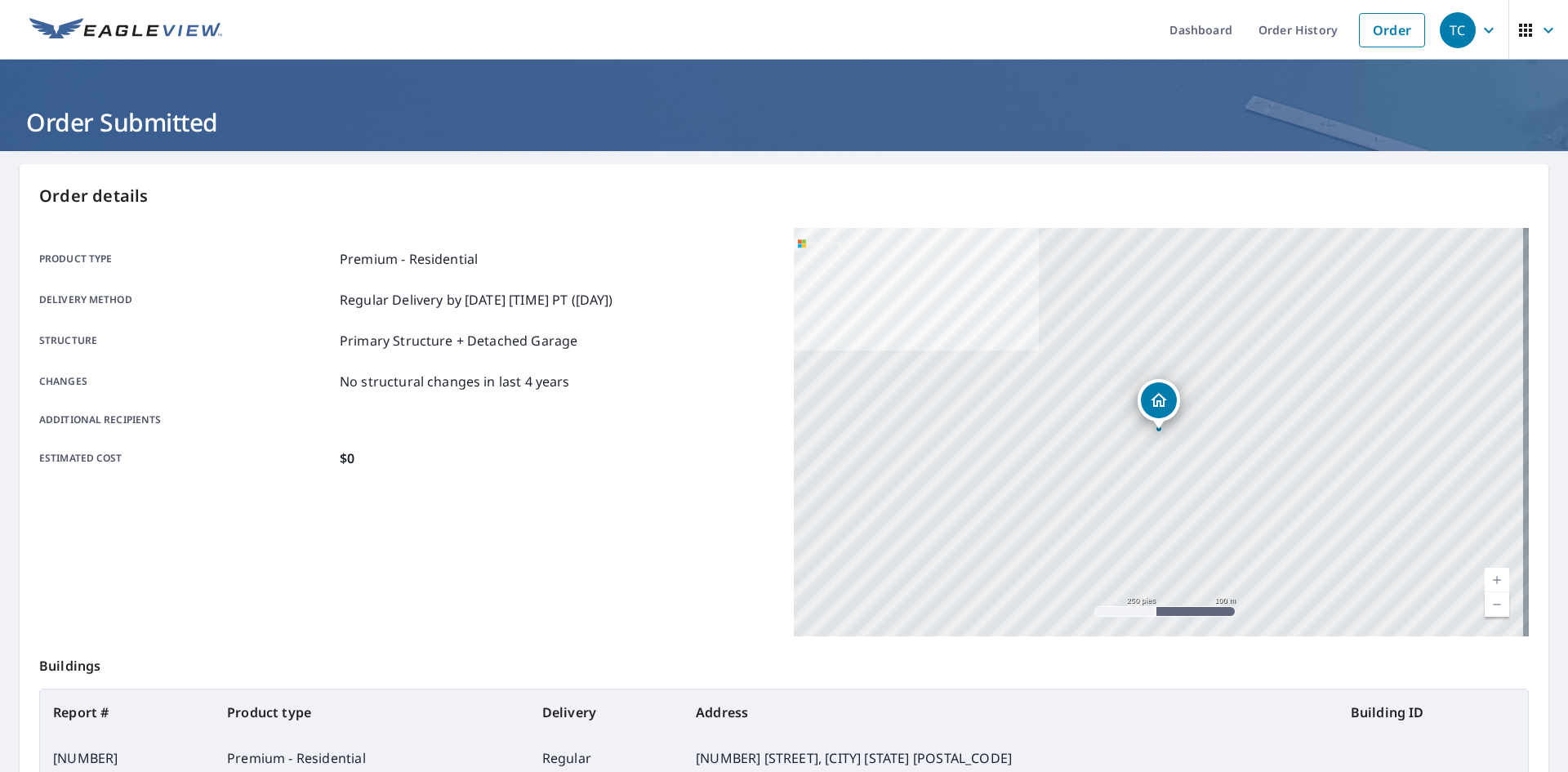 click at bounding box center [126, 30] 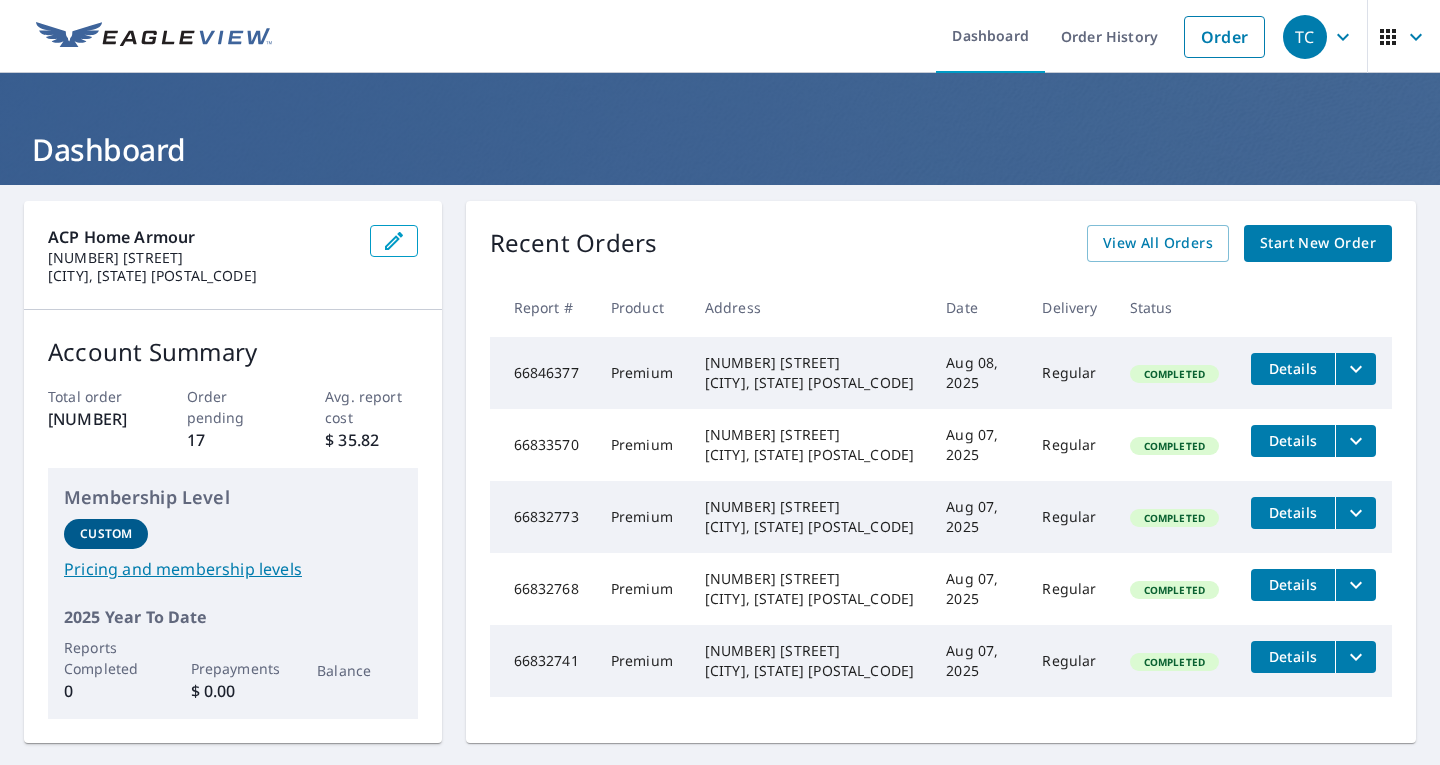 scroll, scrollTop: 0, scrollLeft: 0, axis: both 